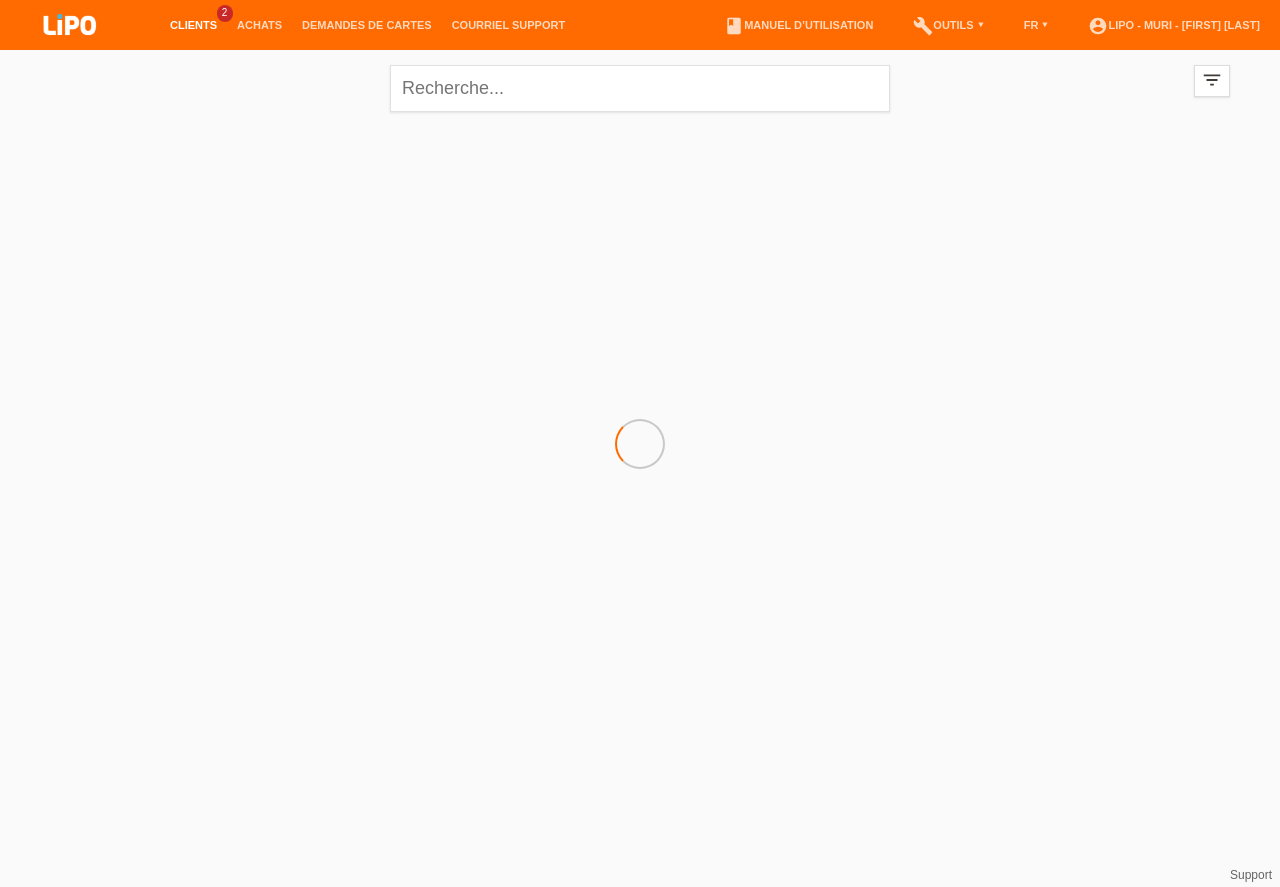 scroll, scrollTop: 0, scrollLeft: 0, axis: both 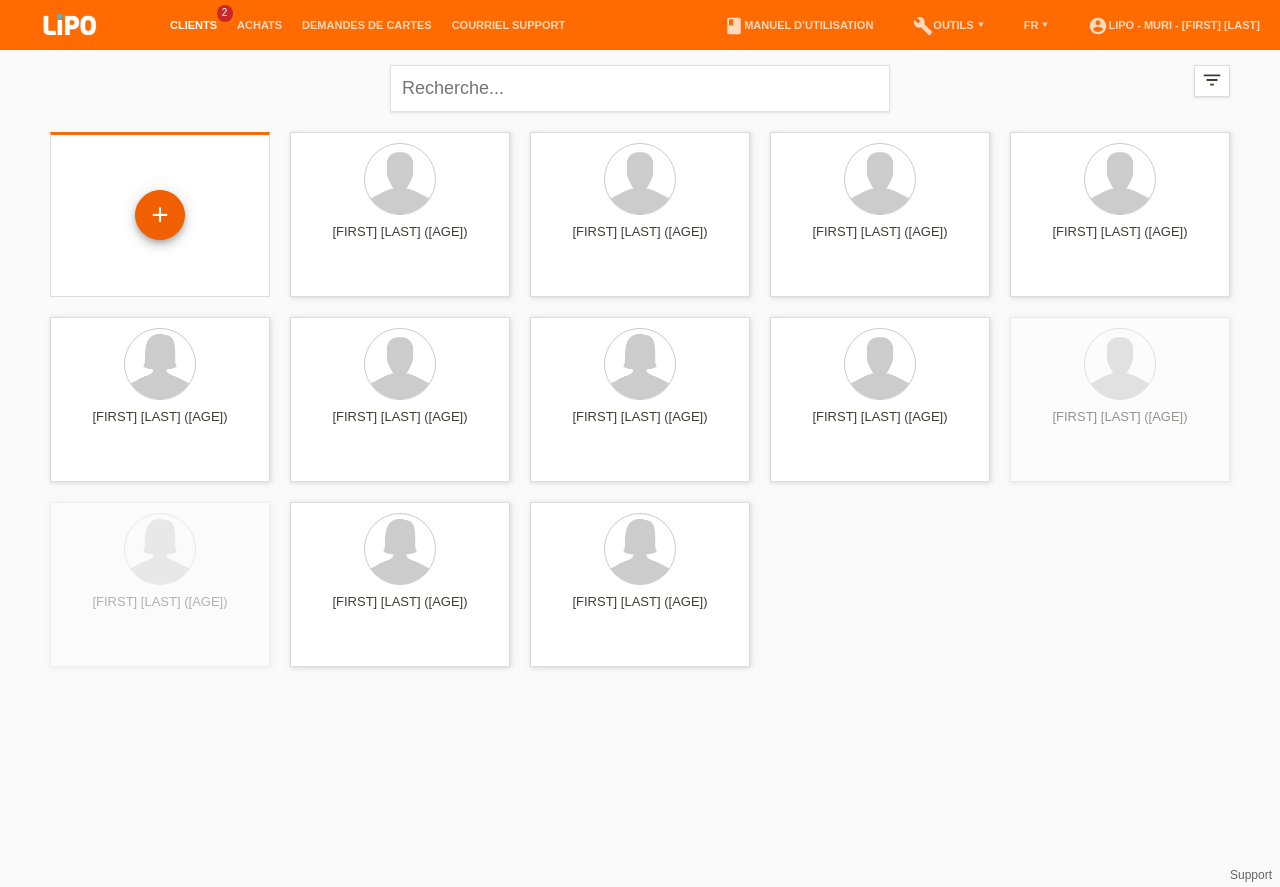click on "+" at bounding box center [160, 215] 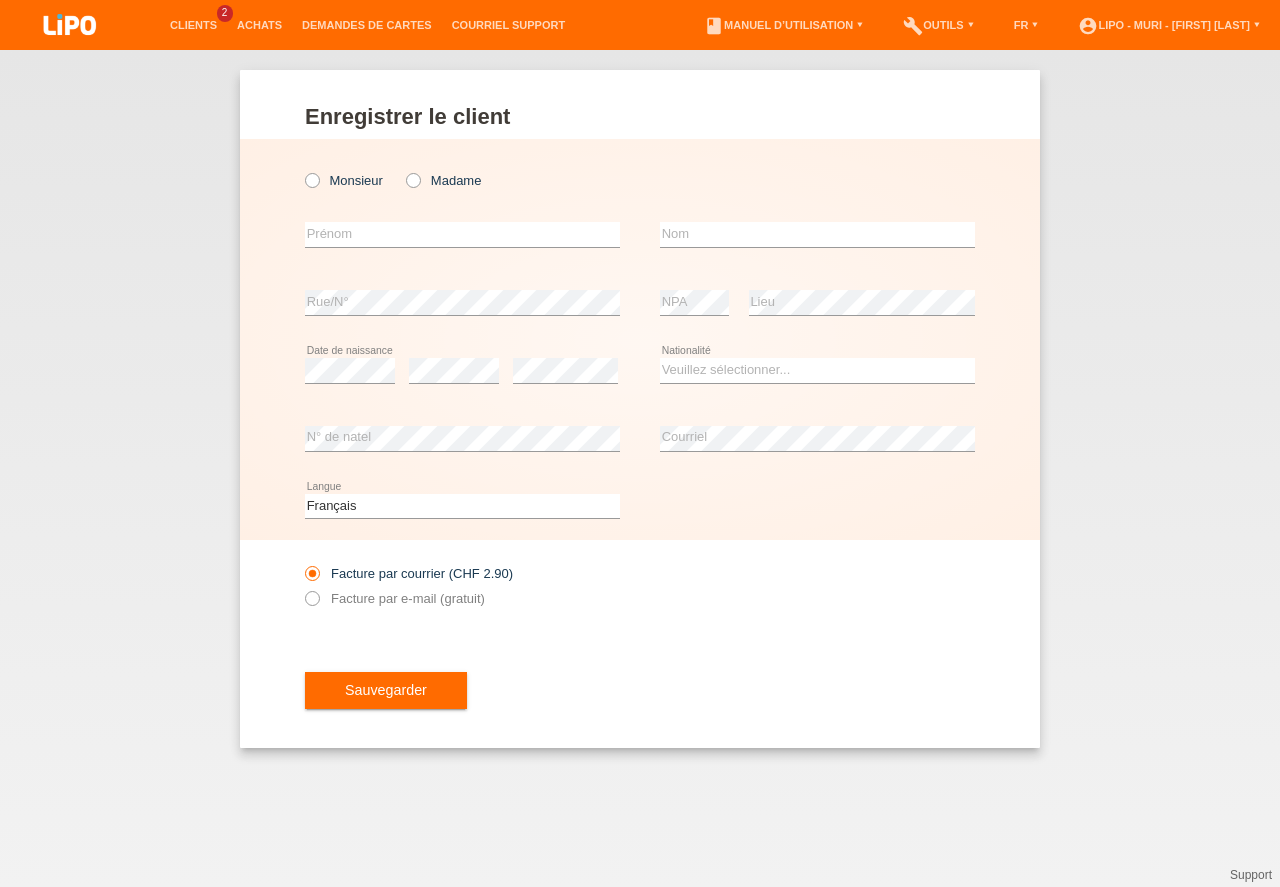 scroll, scrollTop: 0, scrollLeft: 0, axis: both 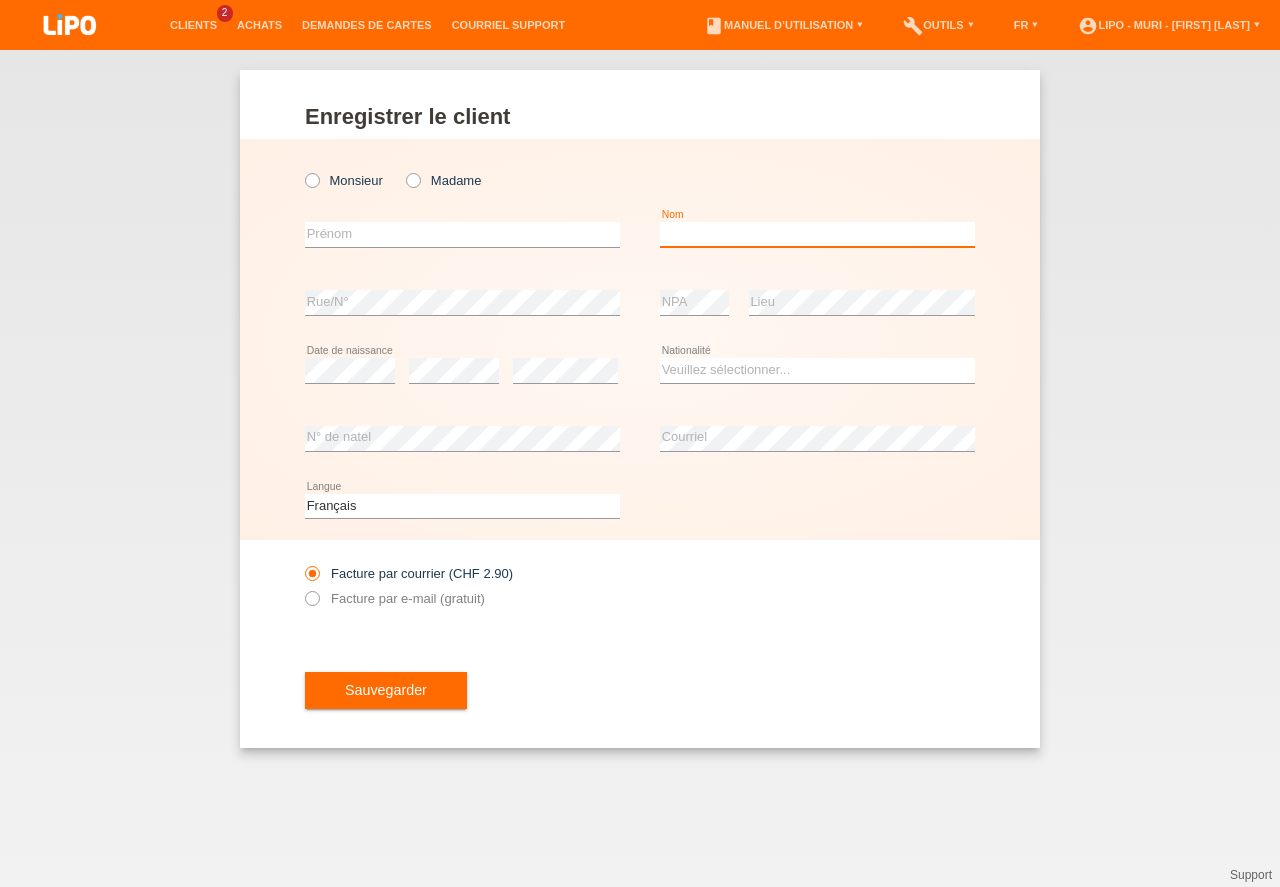 click at bounding box center [817, 234] 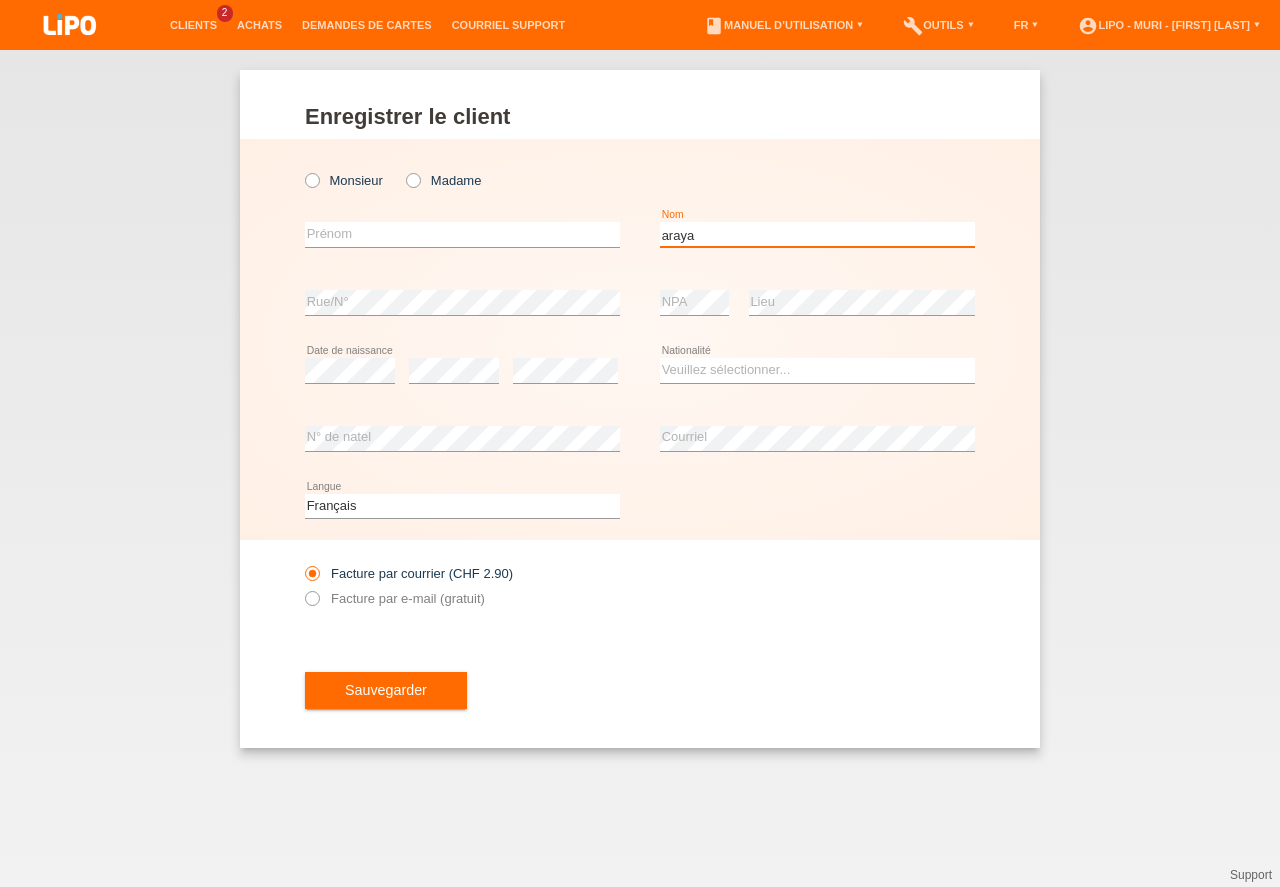type on "araya" 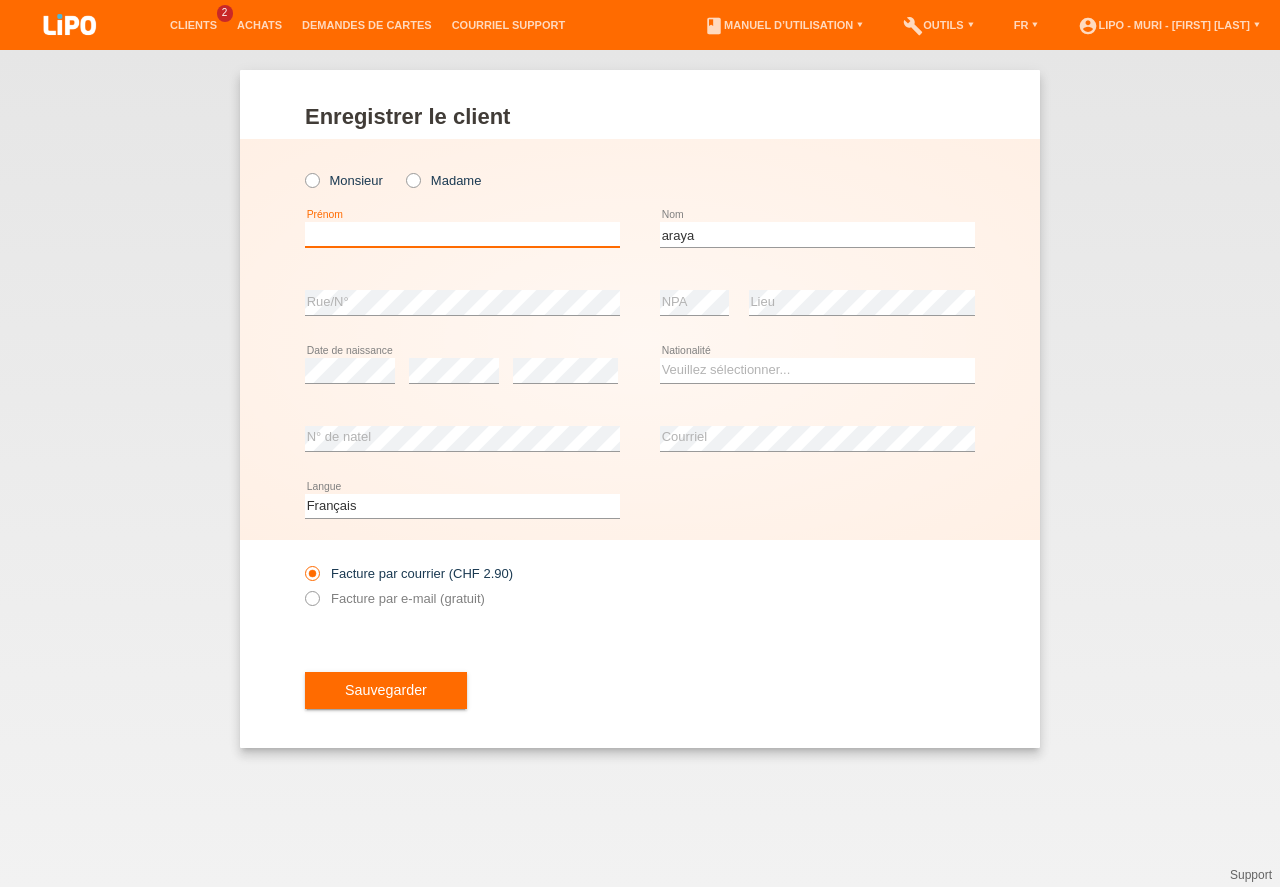 click at bounding box center [462, 234] 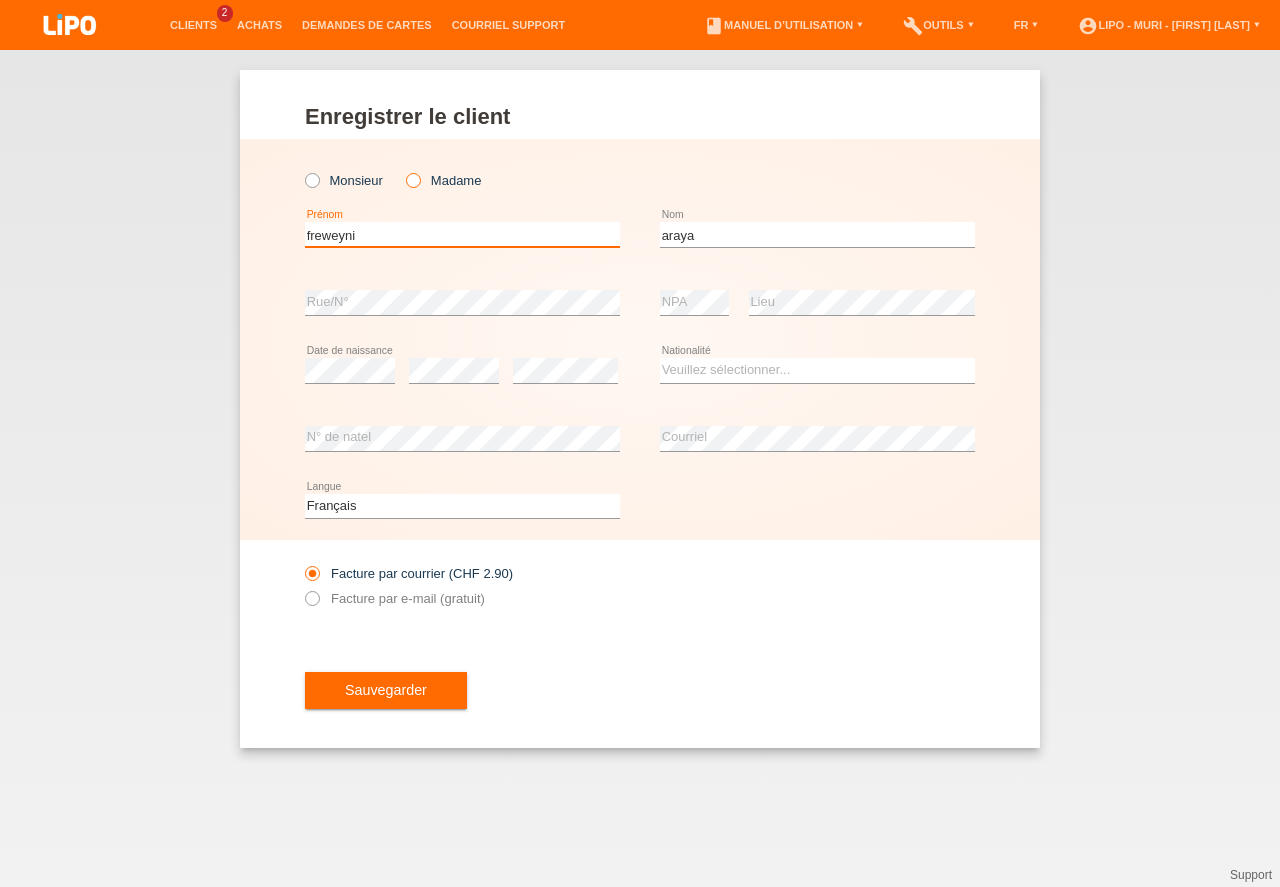 type on "freweyni" 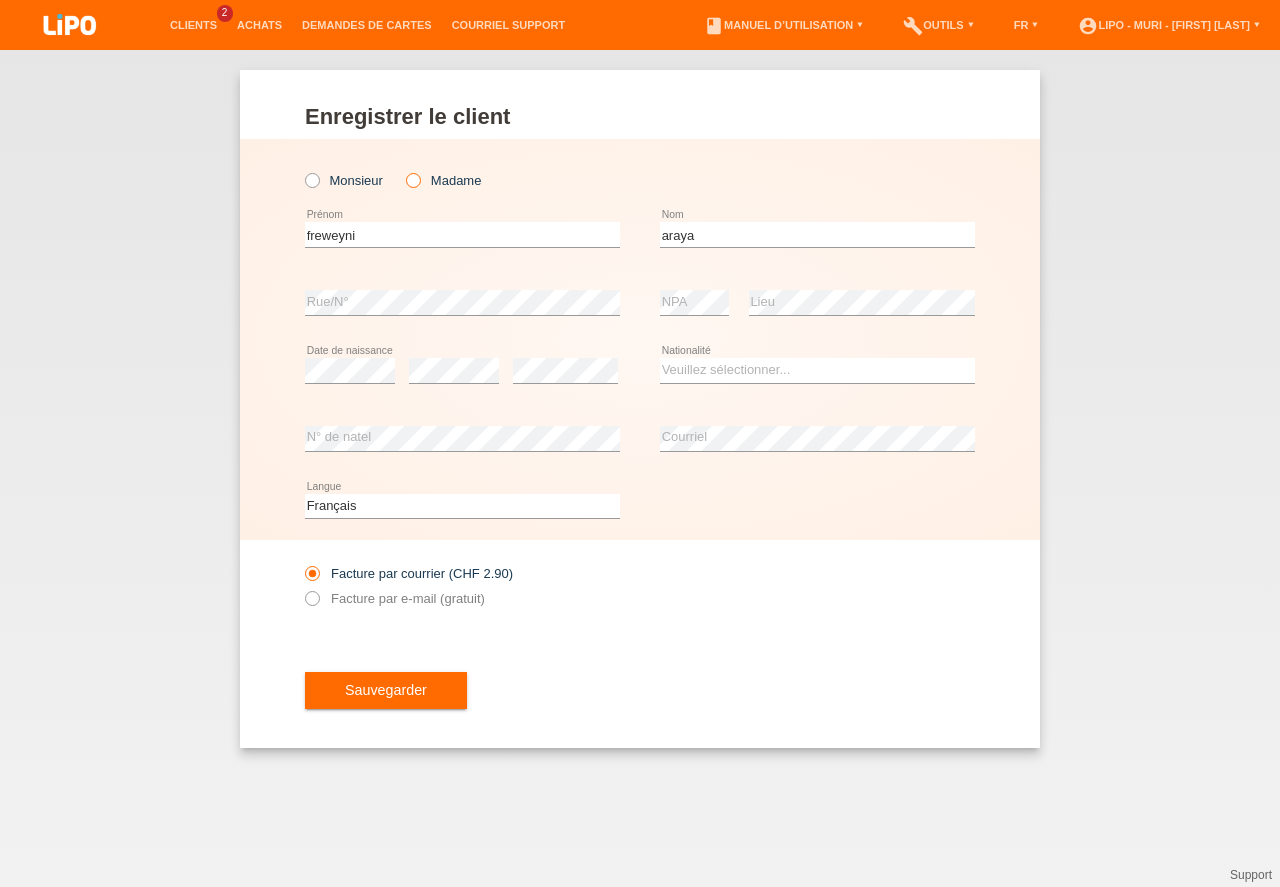 click at bounding box center (403, 170) 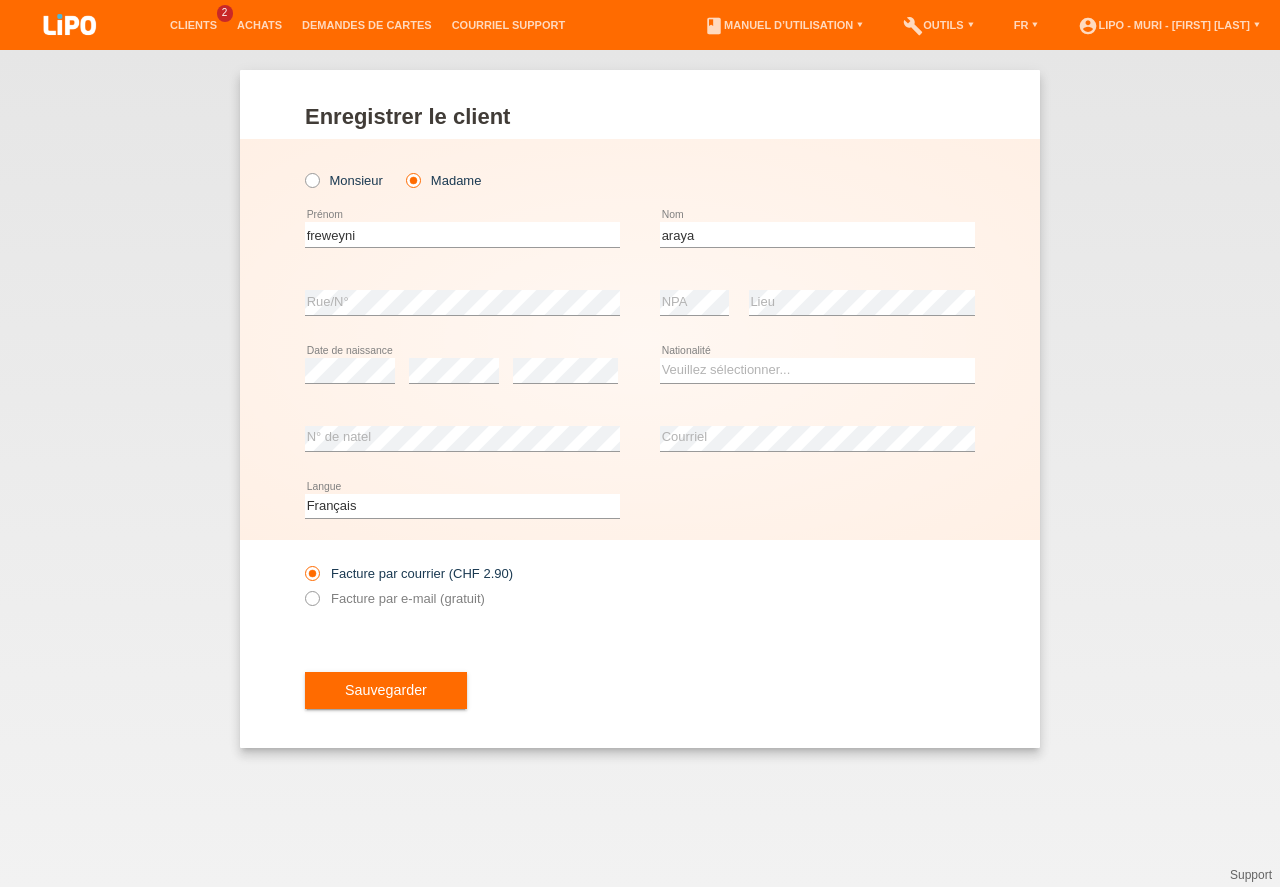 click on "Enregistrer le client
Enregistrer le client
Enregistrer le client
Monsieur
Madame
error" at bounding box center [640, 468] 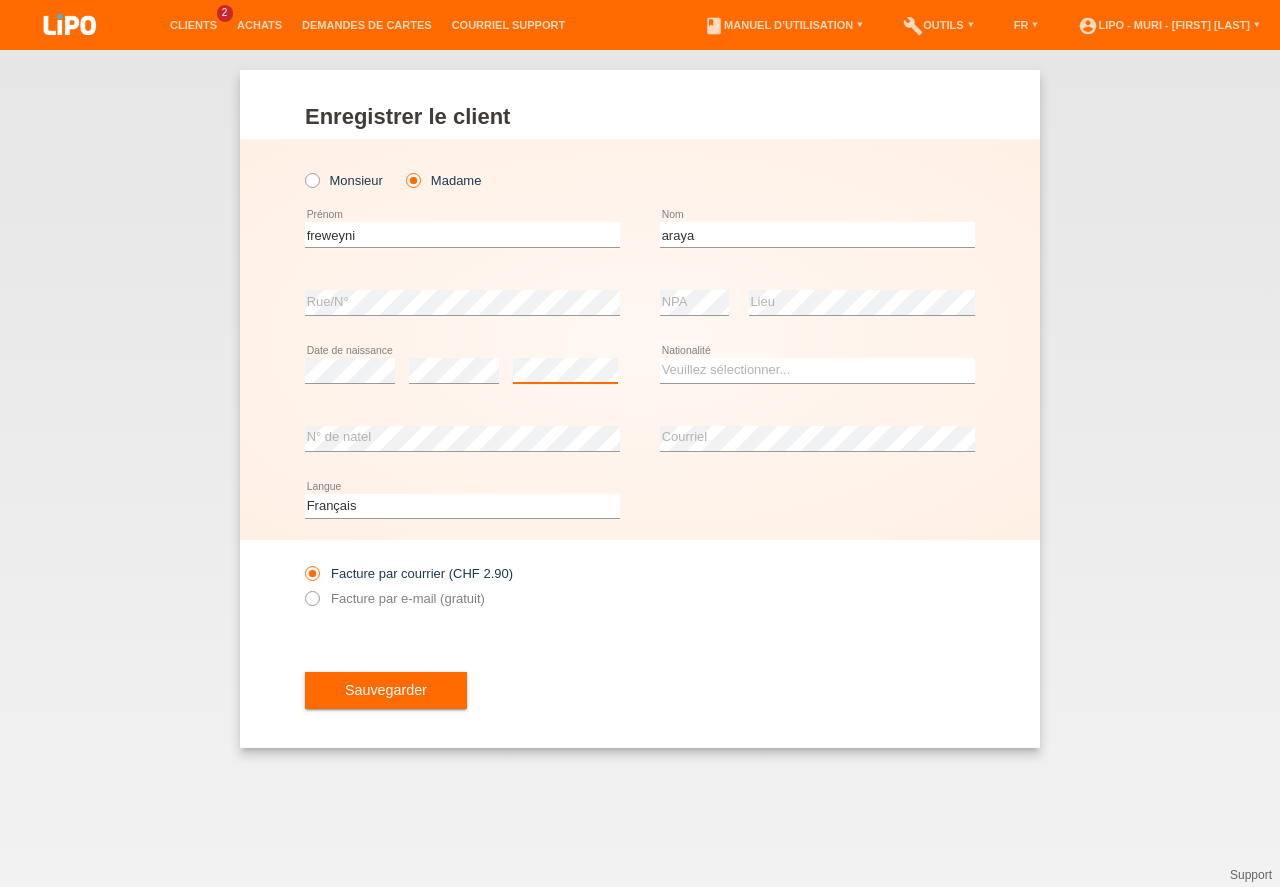 scroll, scrollTop: 0, scrollLeft: 0, axis: both 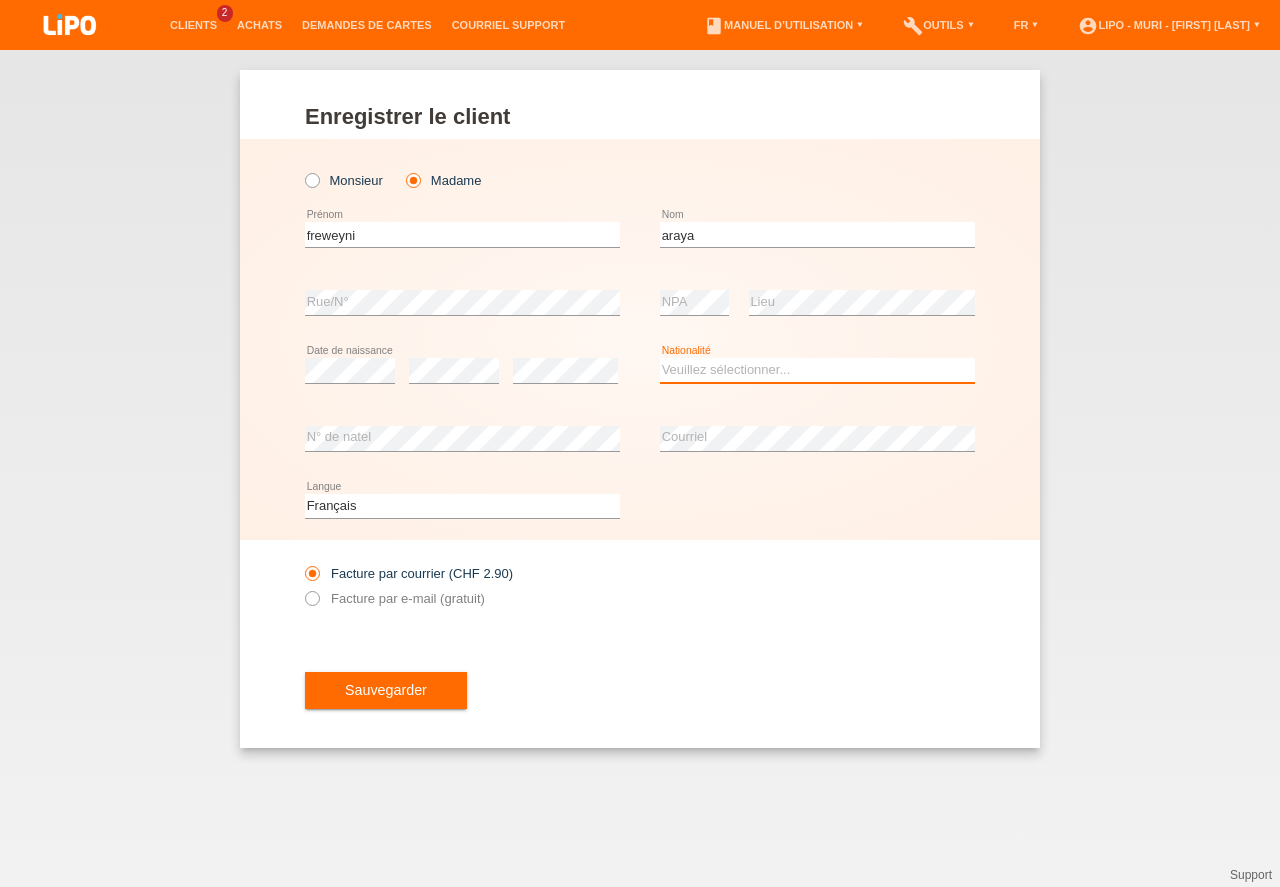 click on "Veuillez sélectionner...
Suisse
Allemagne
Autriche
Liechtenstein
------------
Afghanistan
Afrique du Sud
Åland
Albanie
Algérie Allemagne Andorre Angola Anguilla Antarctique Antigua-et-Barbuda Argentine" at bounding box center (817, 370) 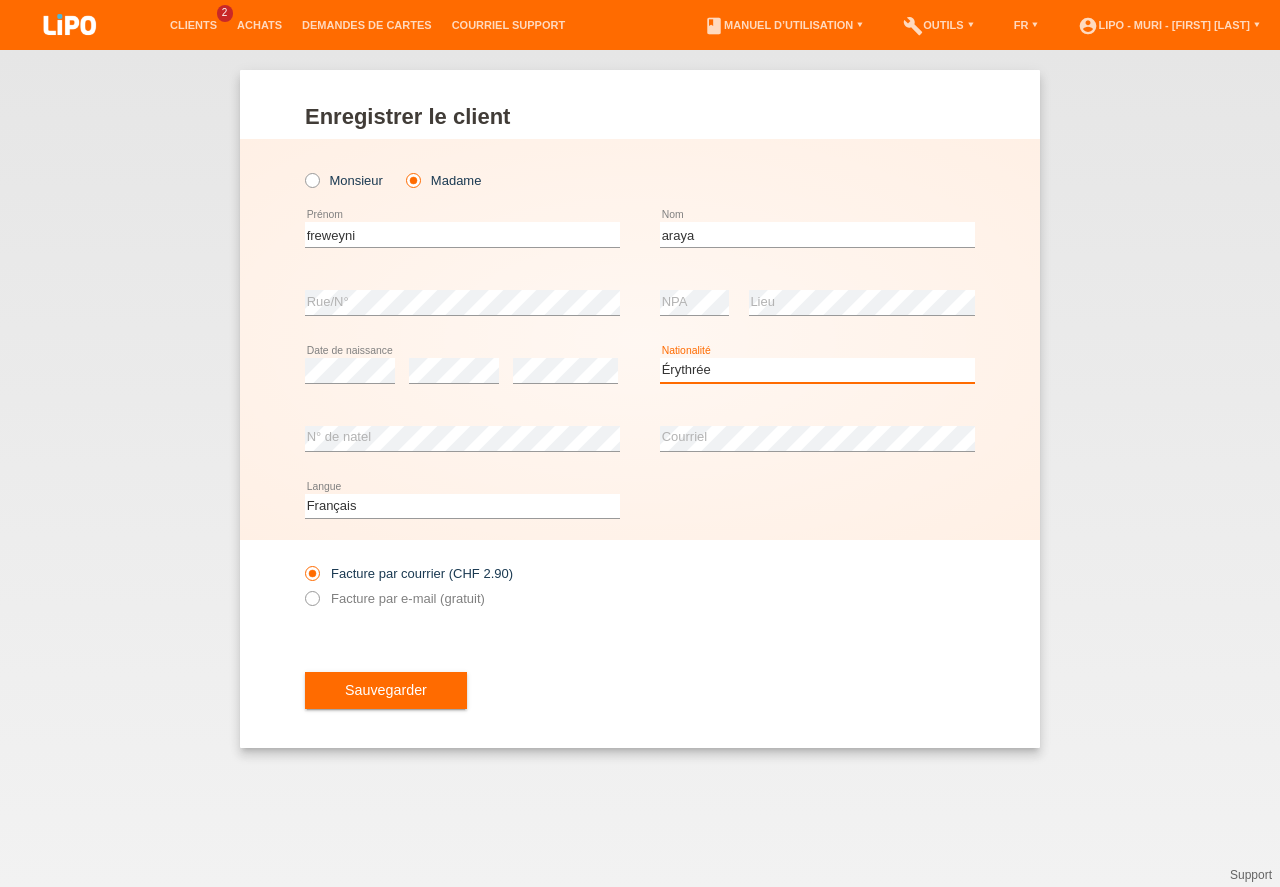 click on "Érythrée" at bounding box center (0, 0) 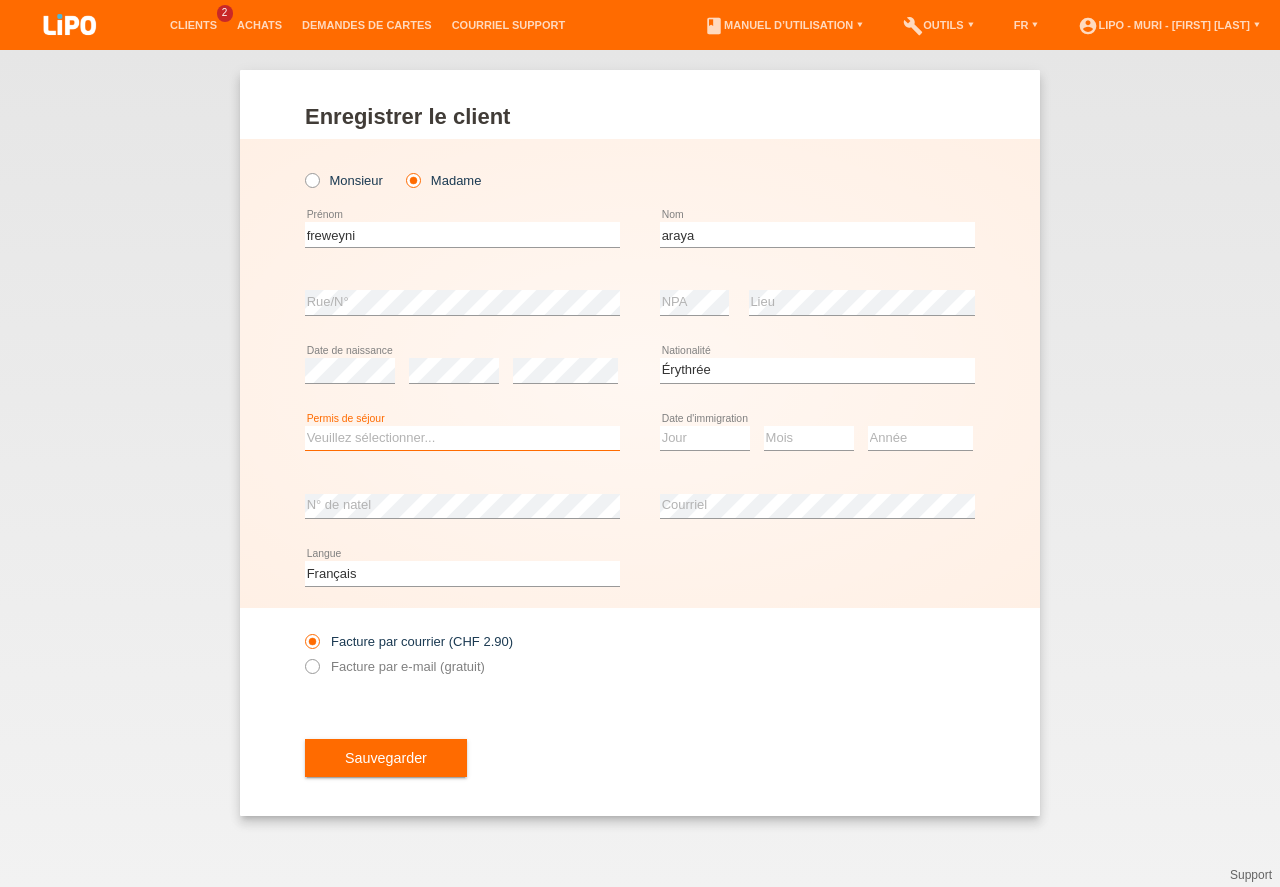 click on "Veuillez sélectionner...
C
B
B - Statut de réfugié
Autre" at bounding box center [462, 438] 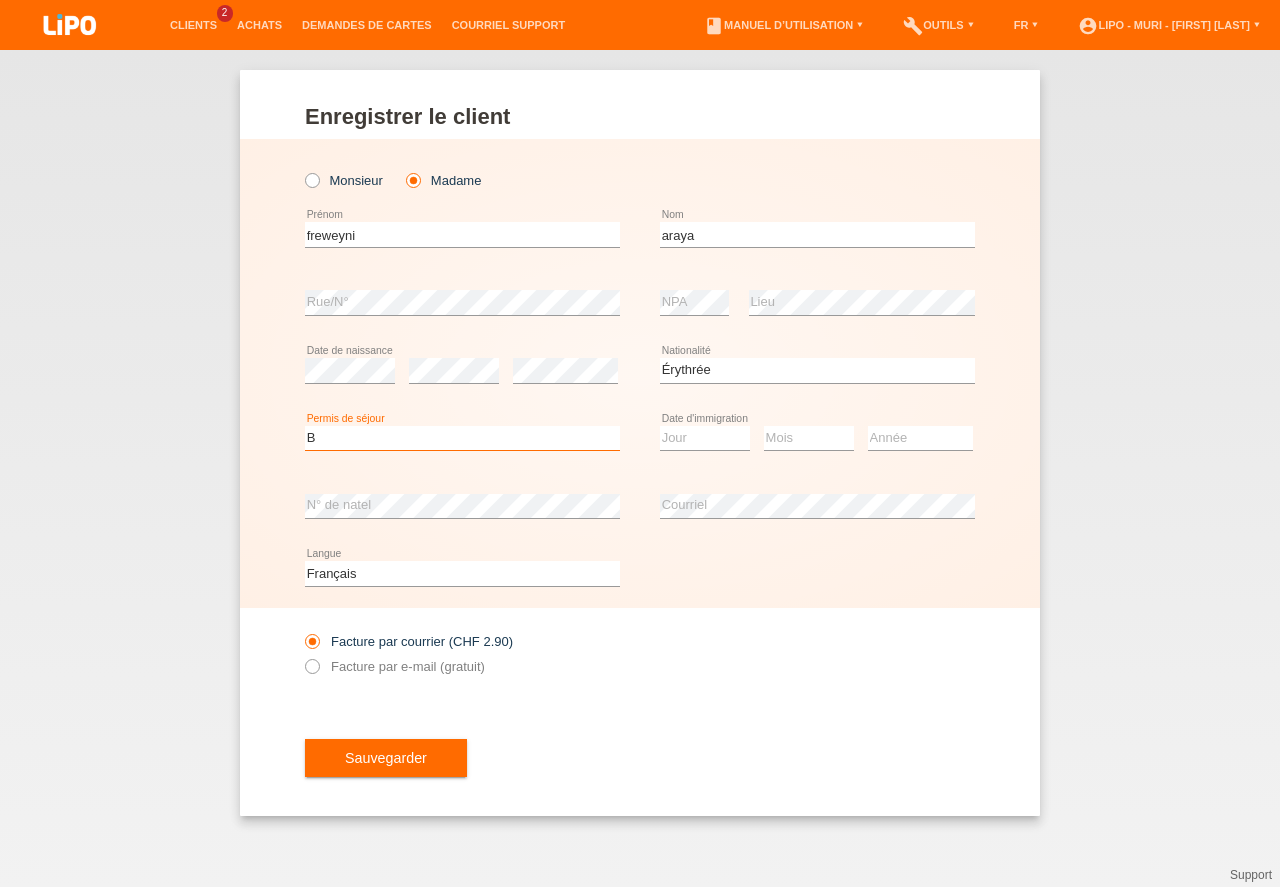 click on "B" at bounding box center (0, 0) 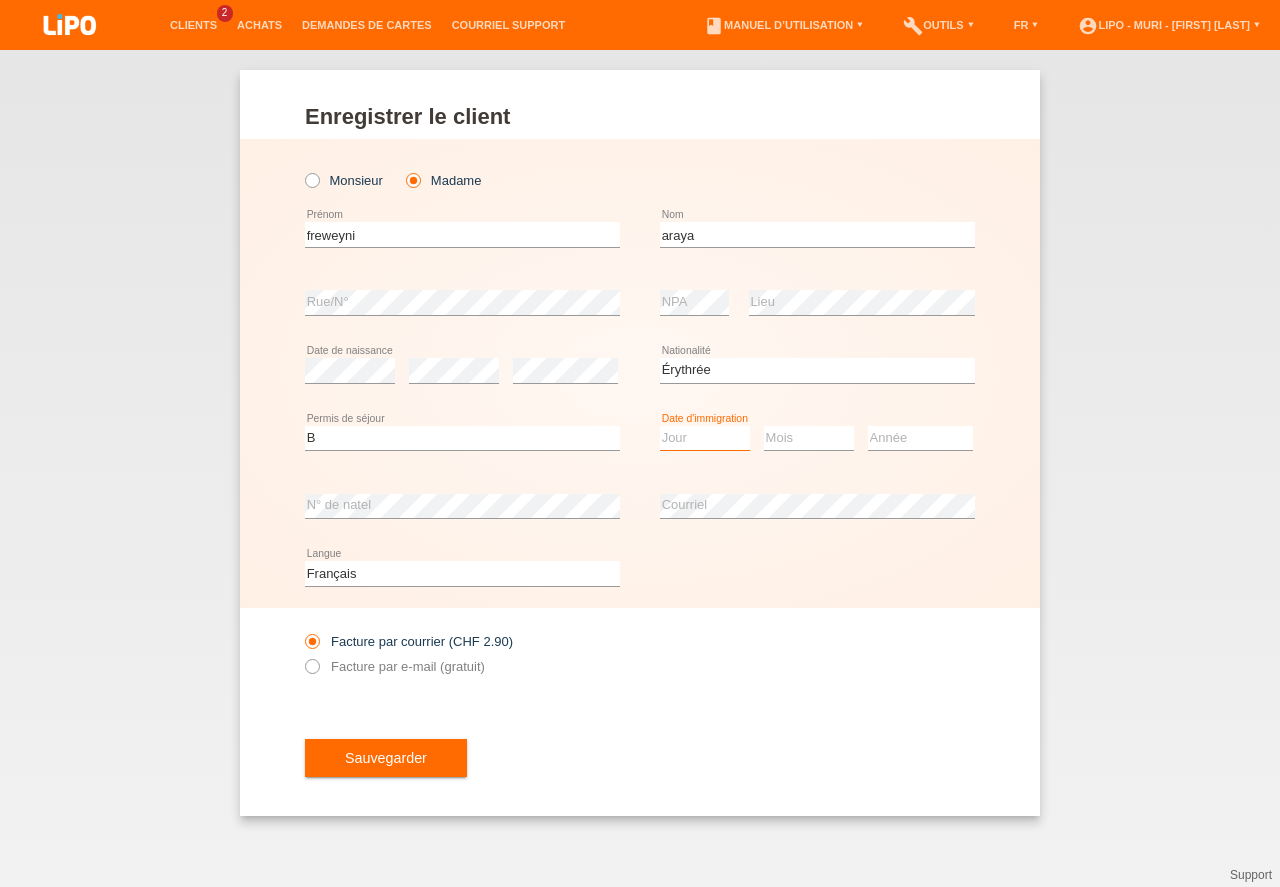 click on "Jour
01
02
03
04
05
06
07
08
09
10 11" at bounding box center [705, 438] 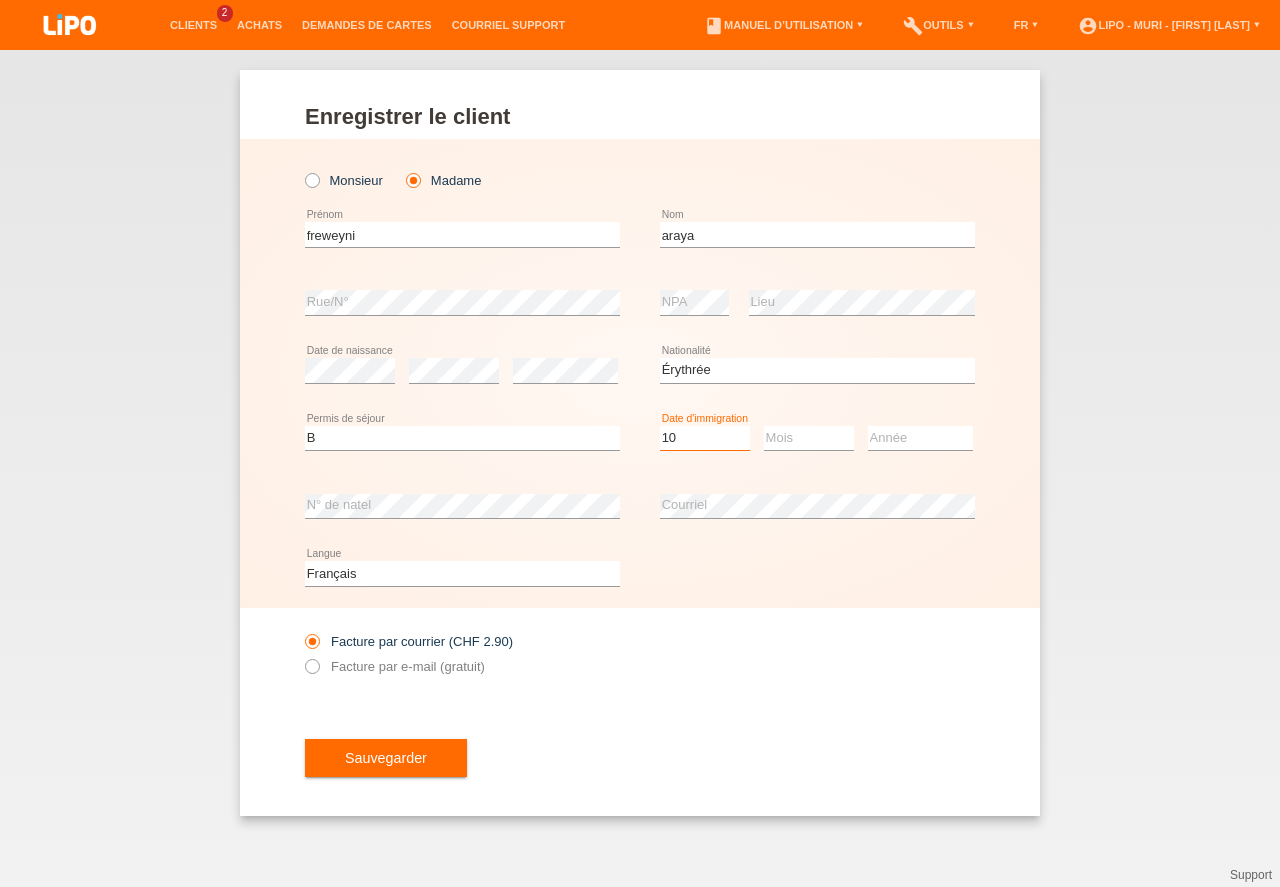 click on "10" at bounding box center (0, 0) 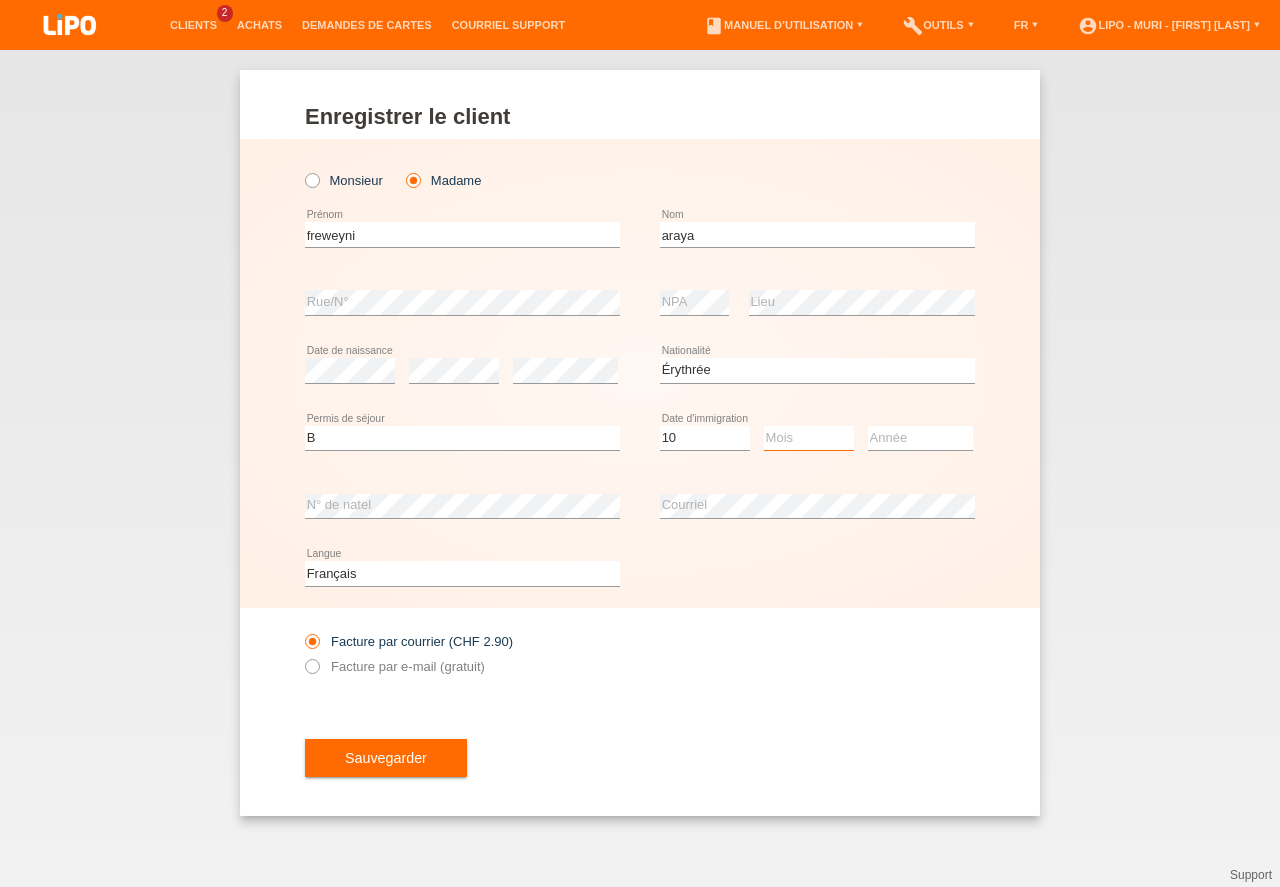 click on "Mois
01
02
03
04
05
06
07
08
09
10 11" at bounding box center [809, 438] 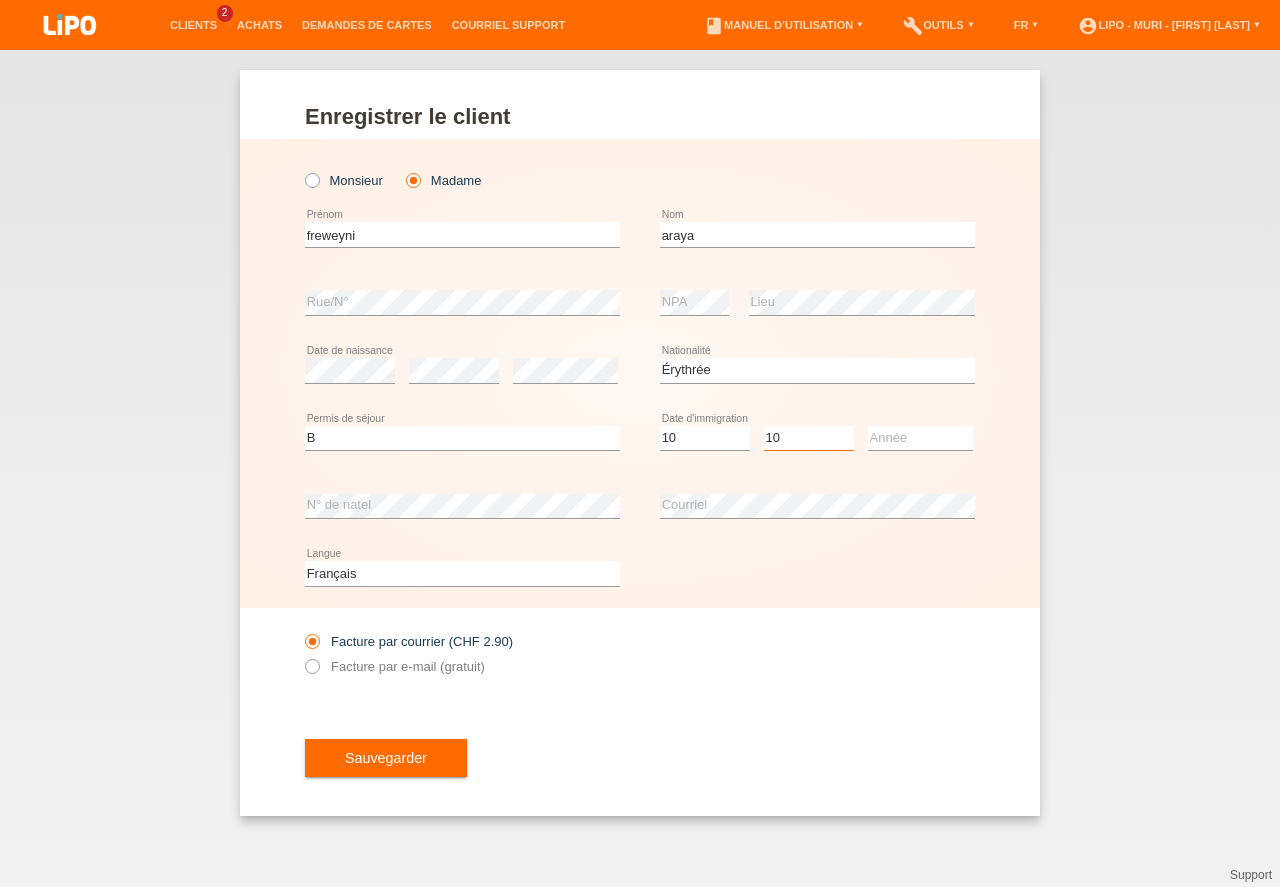 click on "10" at bounding box center [0, 0] 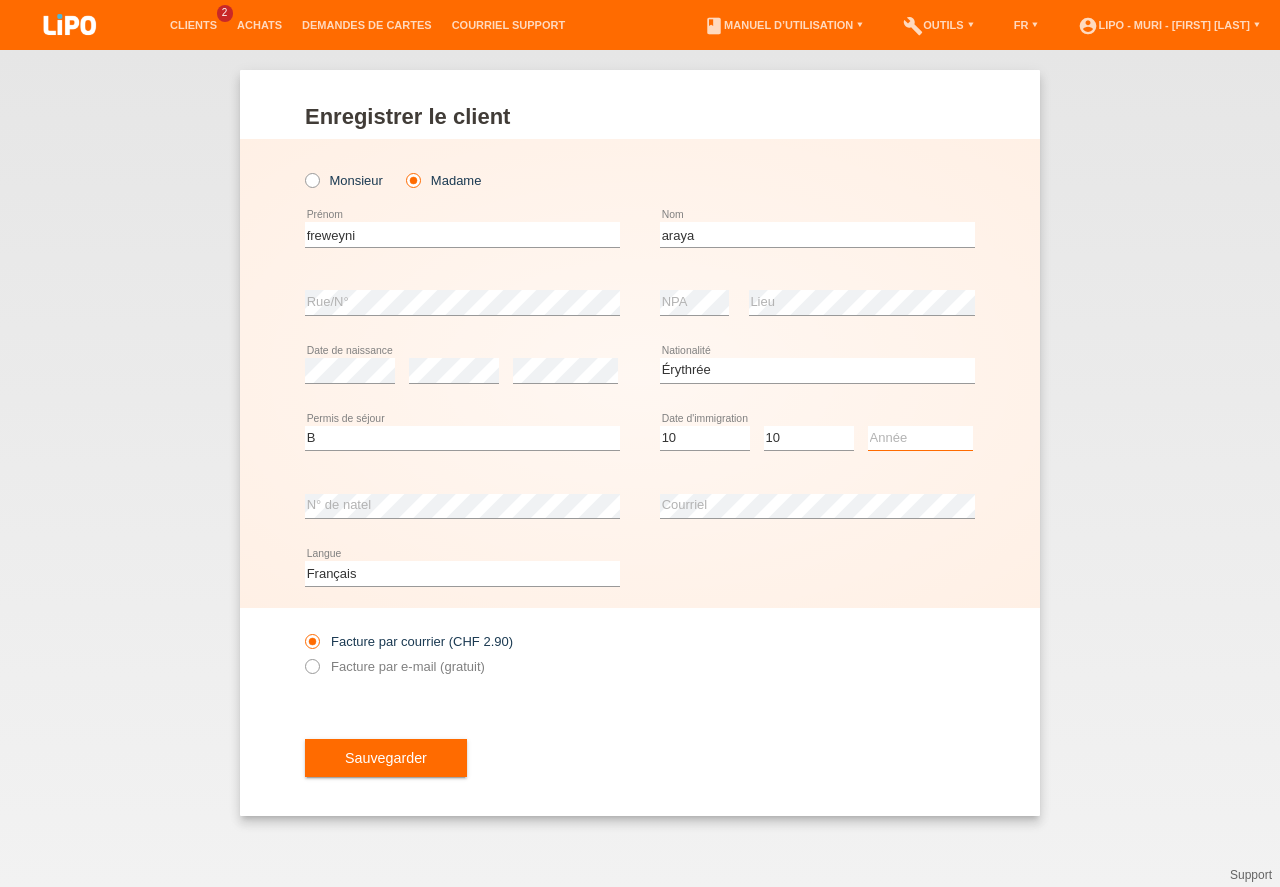 click on "Année
2025
2024
2023
2022
2021
2020
2019
2018
2017 2016 2015 2014 2013 2012 2011 2010 2009 2008 2007 2006 2005 2004 2003 2002 2001" at bounding box center (920, 438) 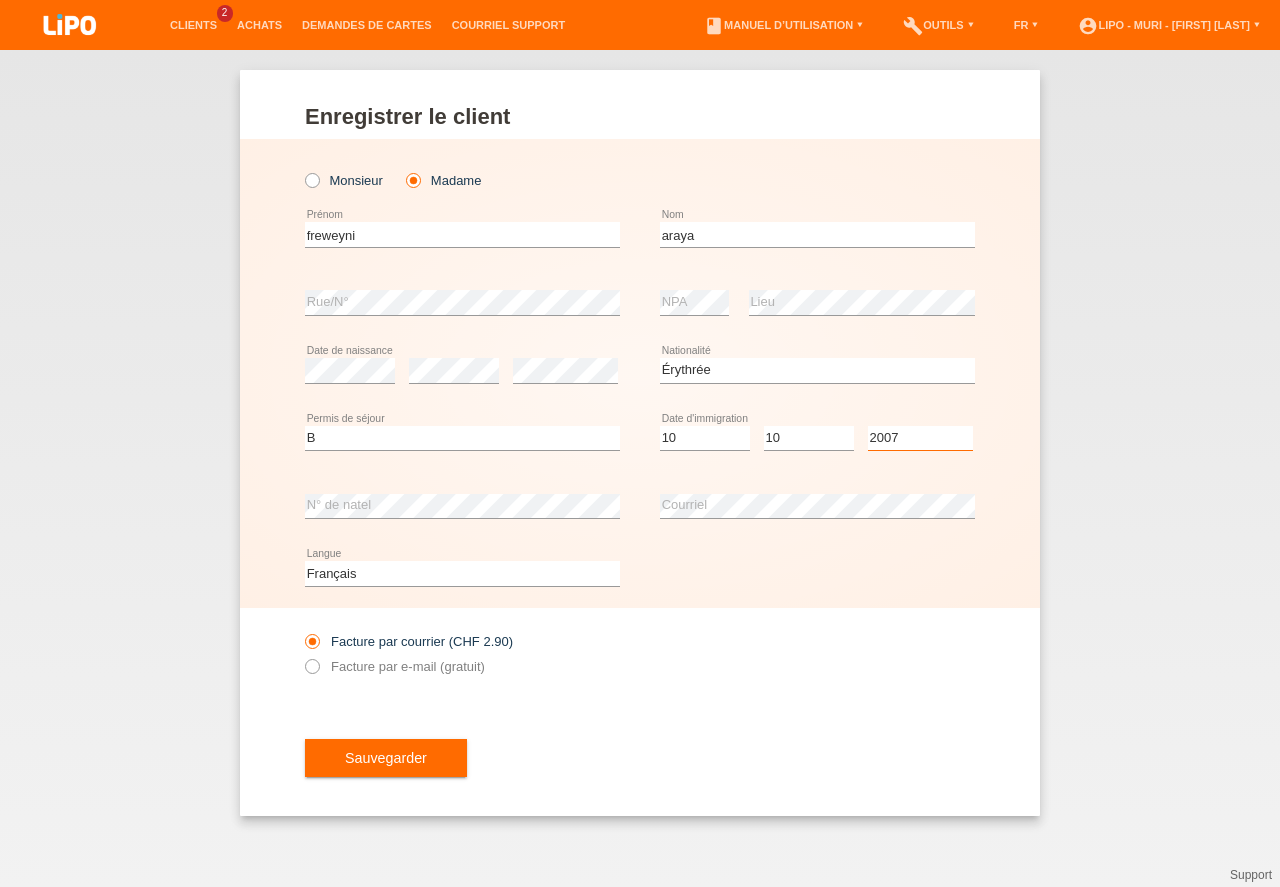 click on "2007" at bounding box center [0, 0] 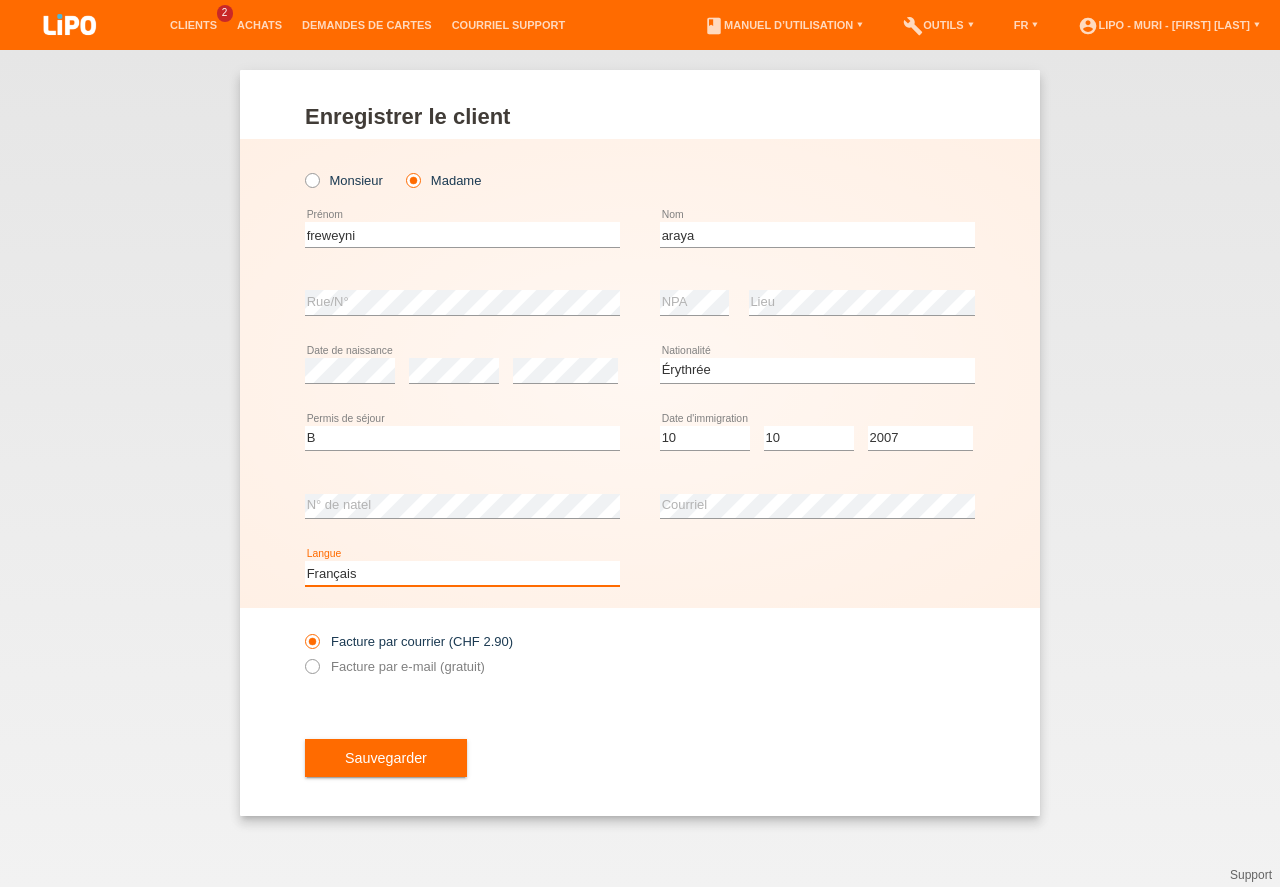 click on "Deutsch
Français
Italiano
English" at bounding box center (462, 573) 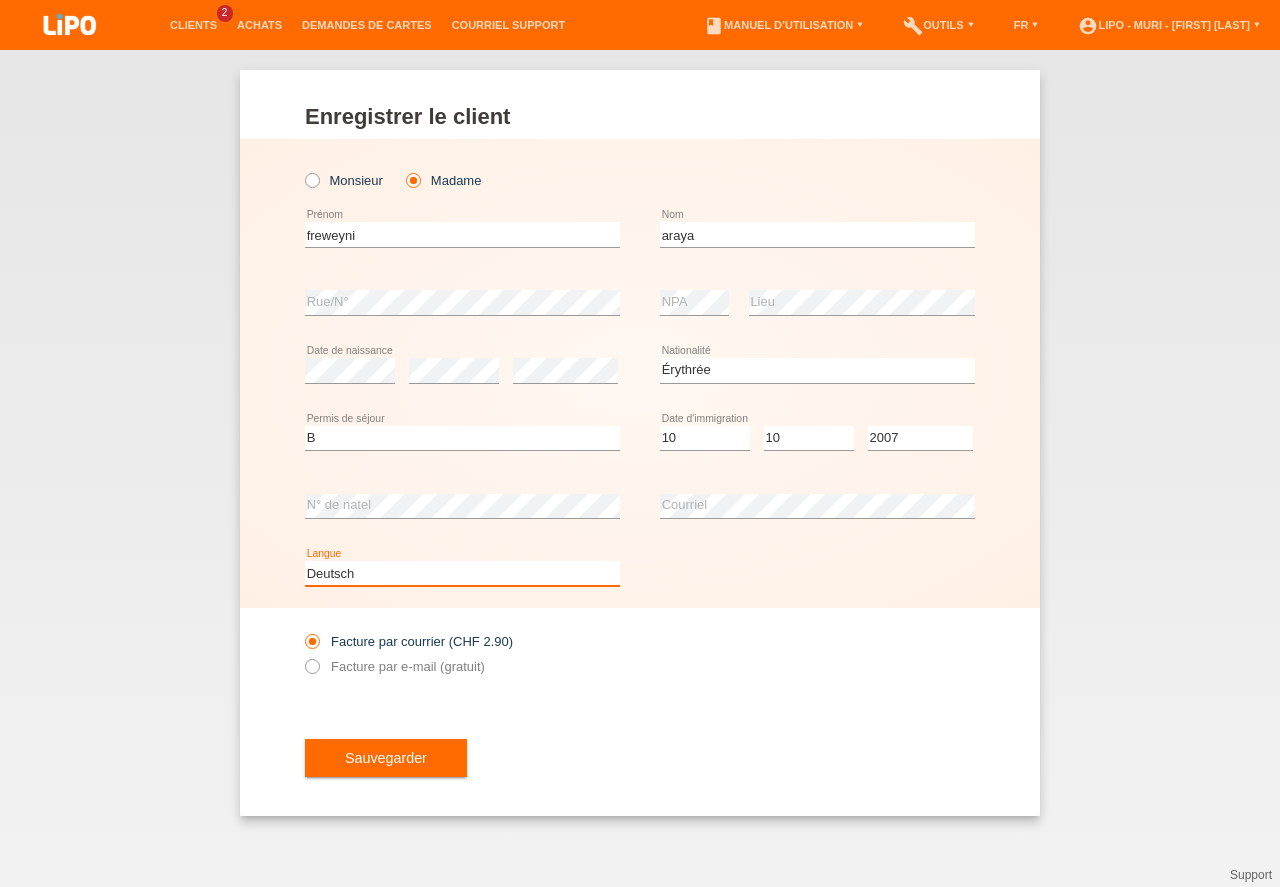 click on "Deutsch" at bounding box center (0, 0) 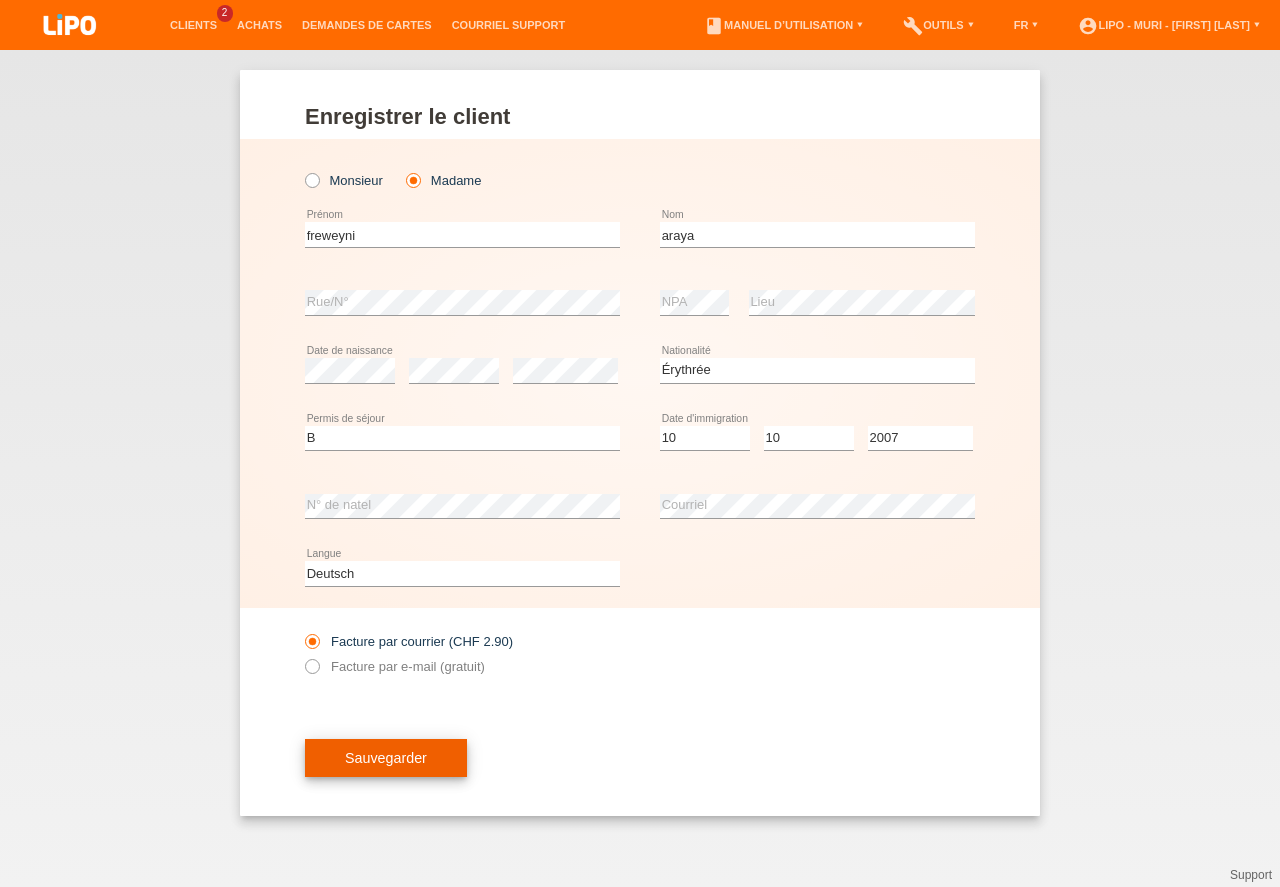 click on "Sauvegarder" at bounding box center [386, 758] 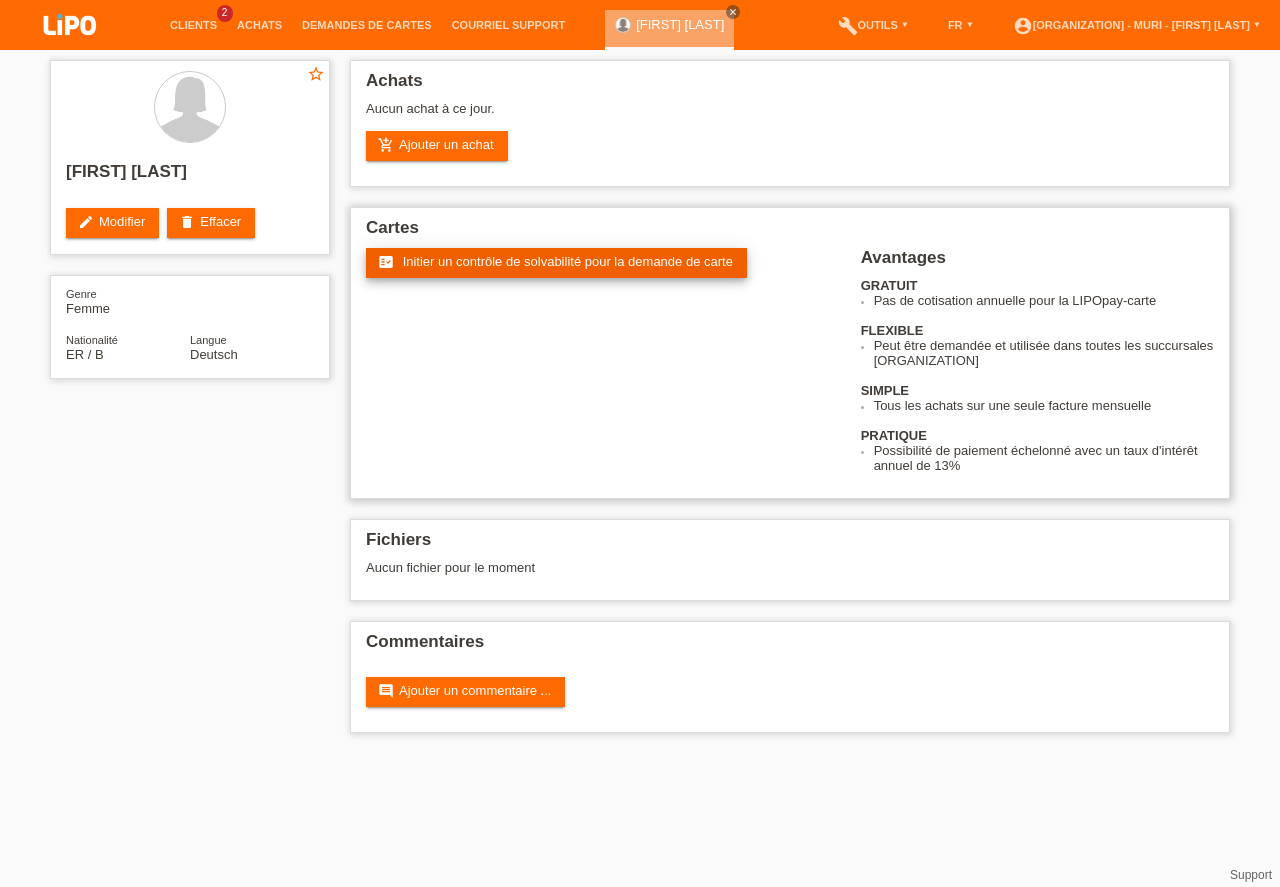 scroll, scrollTop: 0, scrollLeft: 0, axis: both 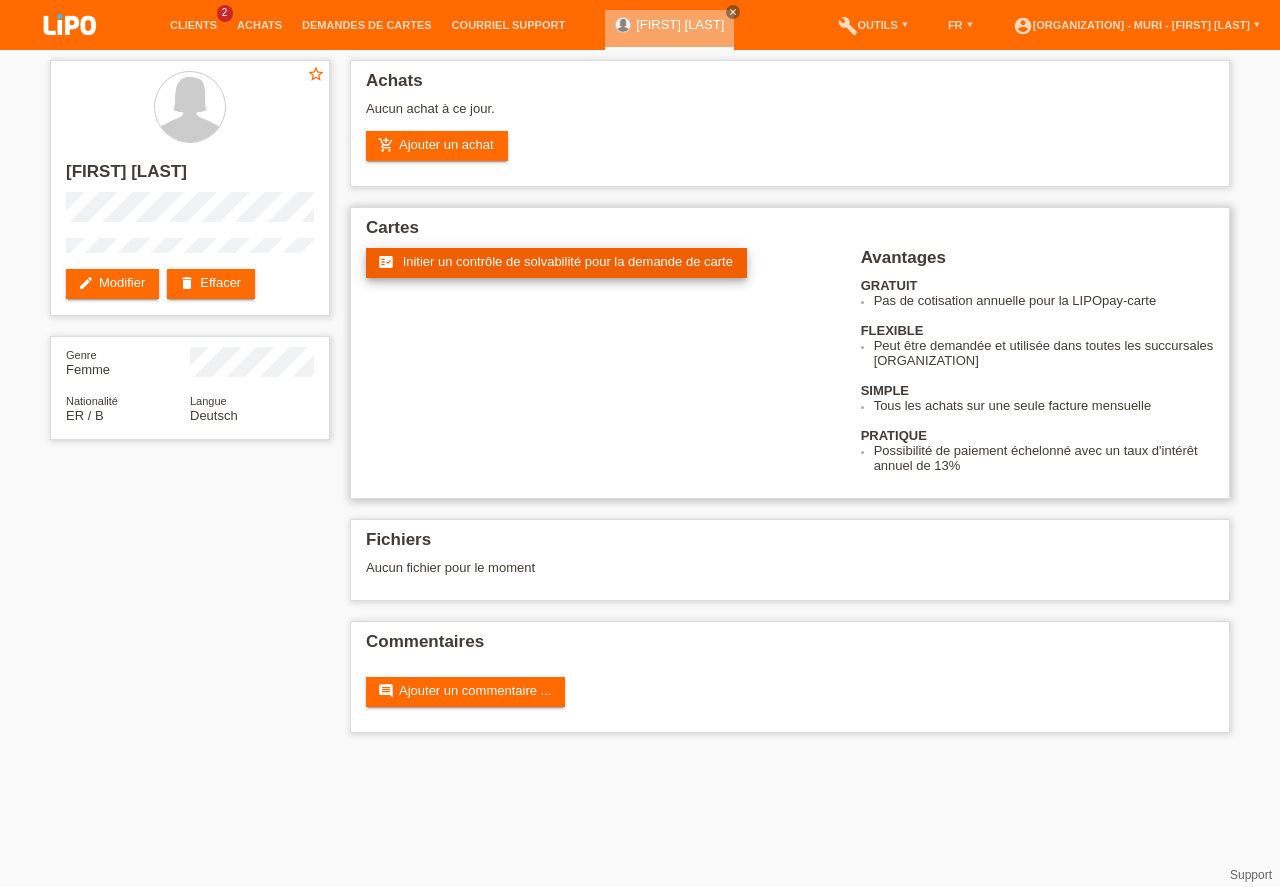 click on "fact_check
Initier un contrôle de solvabilité pour la demande de carte" at bounding box center [556, 263] 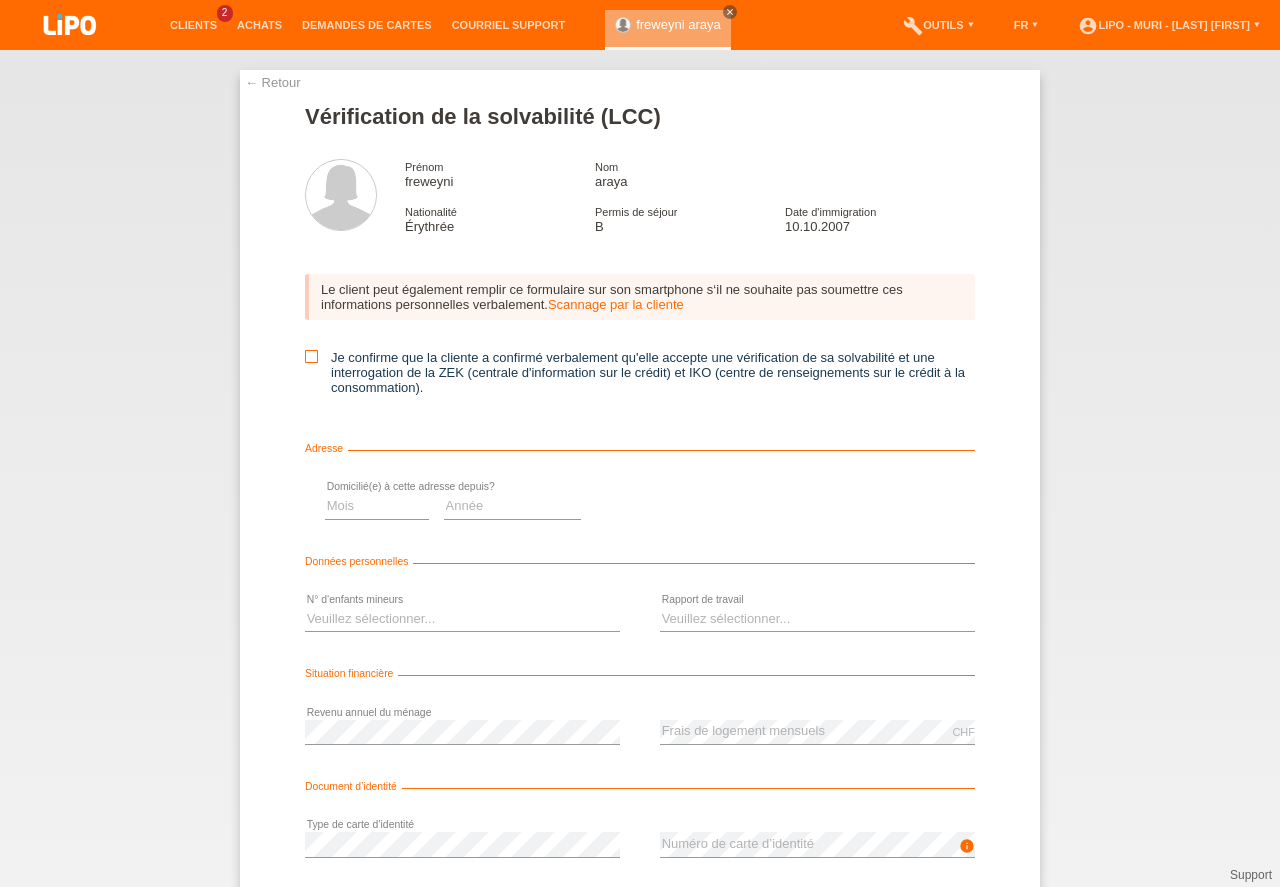 scroll, scrollTop: 0, scrollLeft: 0, axis: both 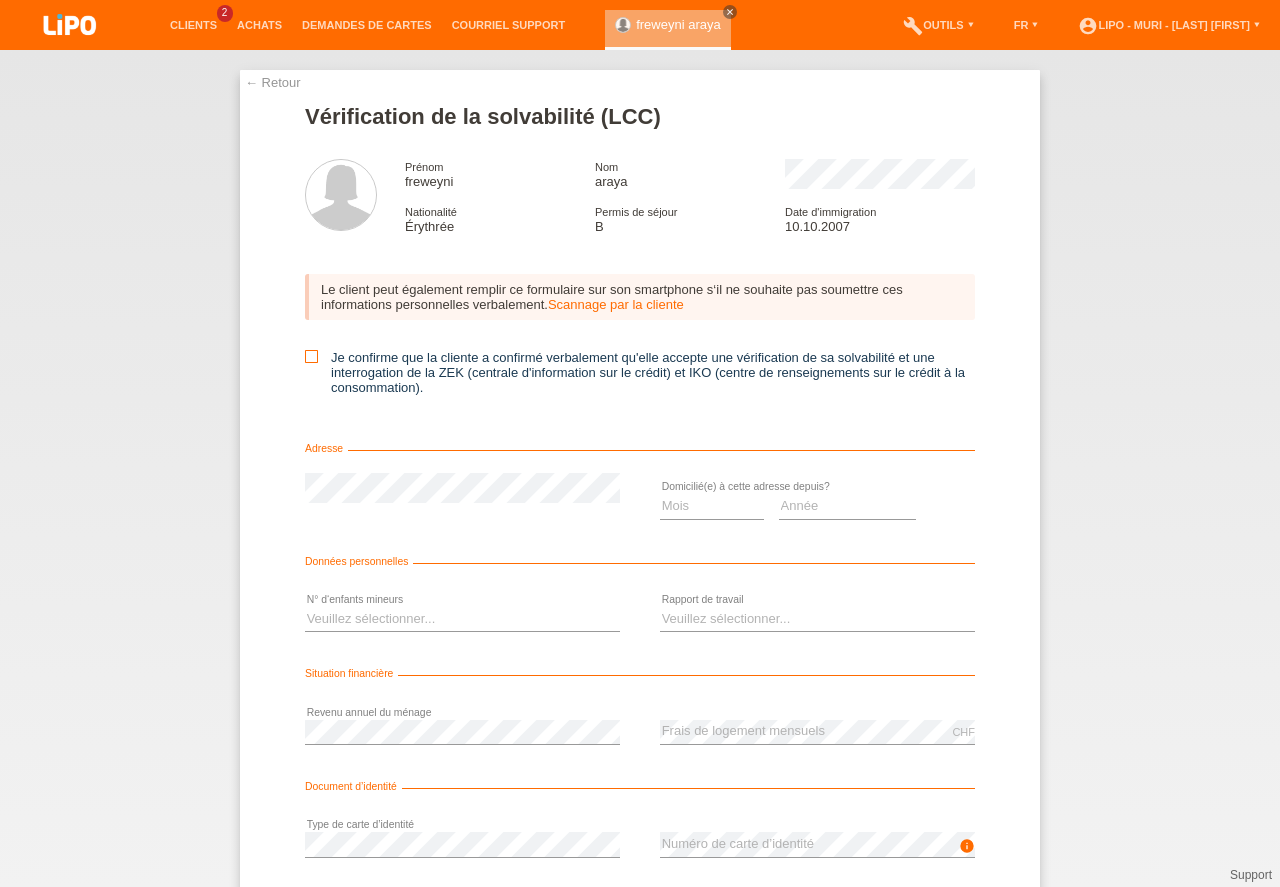 click at bounding box center [311, 356] 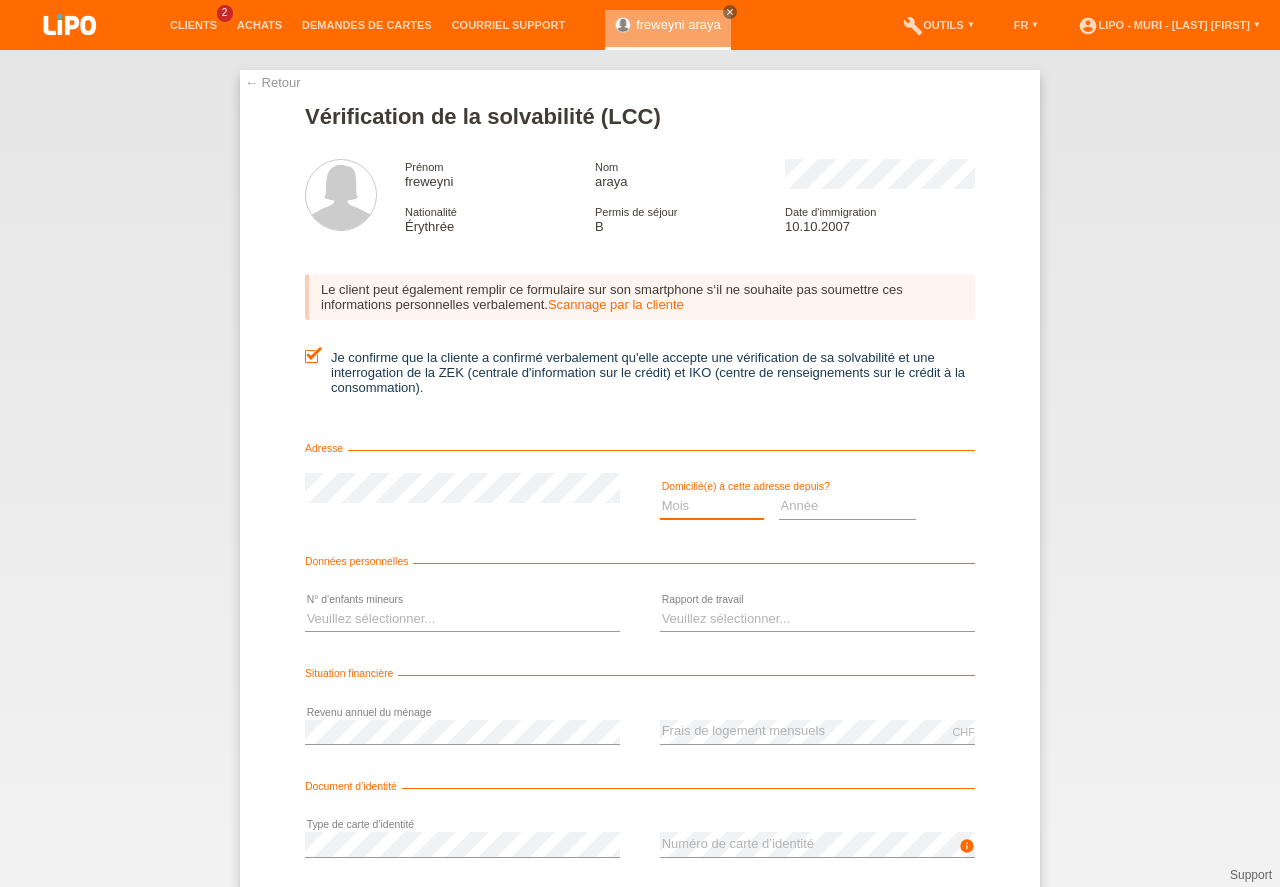 click on "Mois
01
02
03
04
05
06
07
08
09
10" at bounding box center [712, 506] 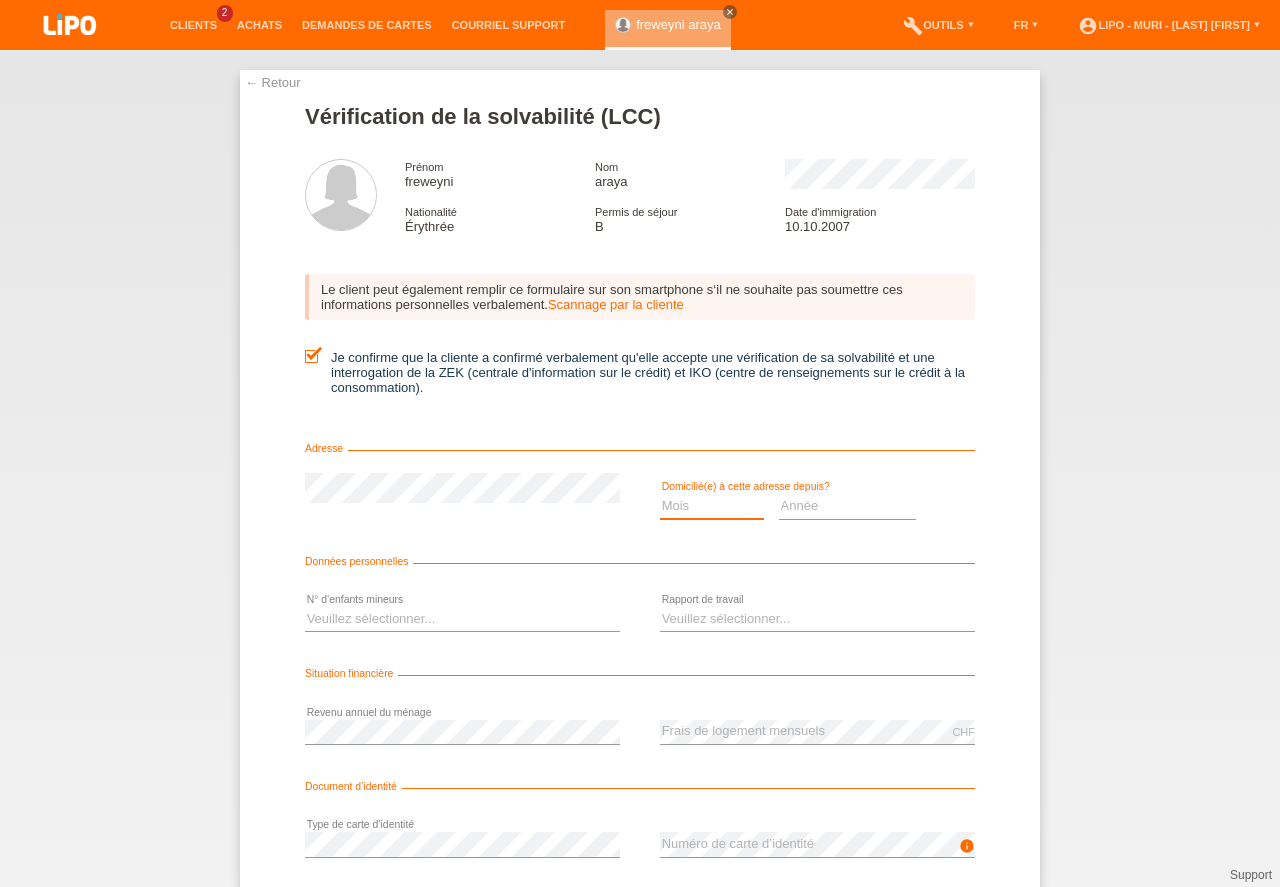 click on "Année
2025
2024
2023
2022
2021
2020
2019
2018
2017
2016 2015 2014 2013 2012 2011 2010 2009 2008 2007 2006 2005 2004 2003" at bounding box center [848, 506] 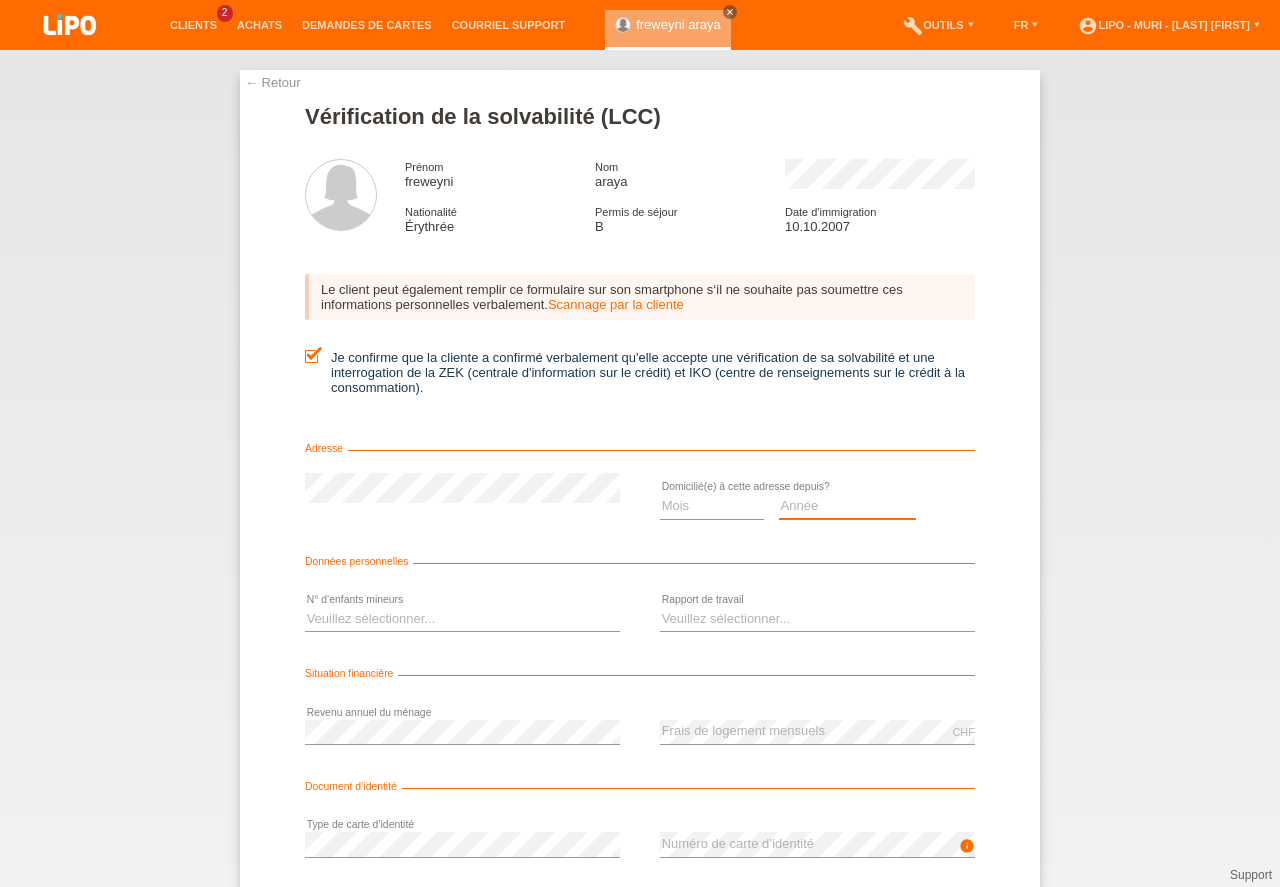 click on "Année
2025
2024
2023
2022
2021
2020
2019
2018
2017
2016 2015 2014 2013 2012 2011 2010 2009 2008 2007 2006 2005 2004 2003" at bounding box center (848, 506) 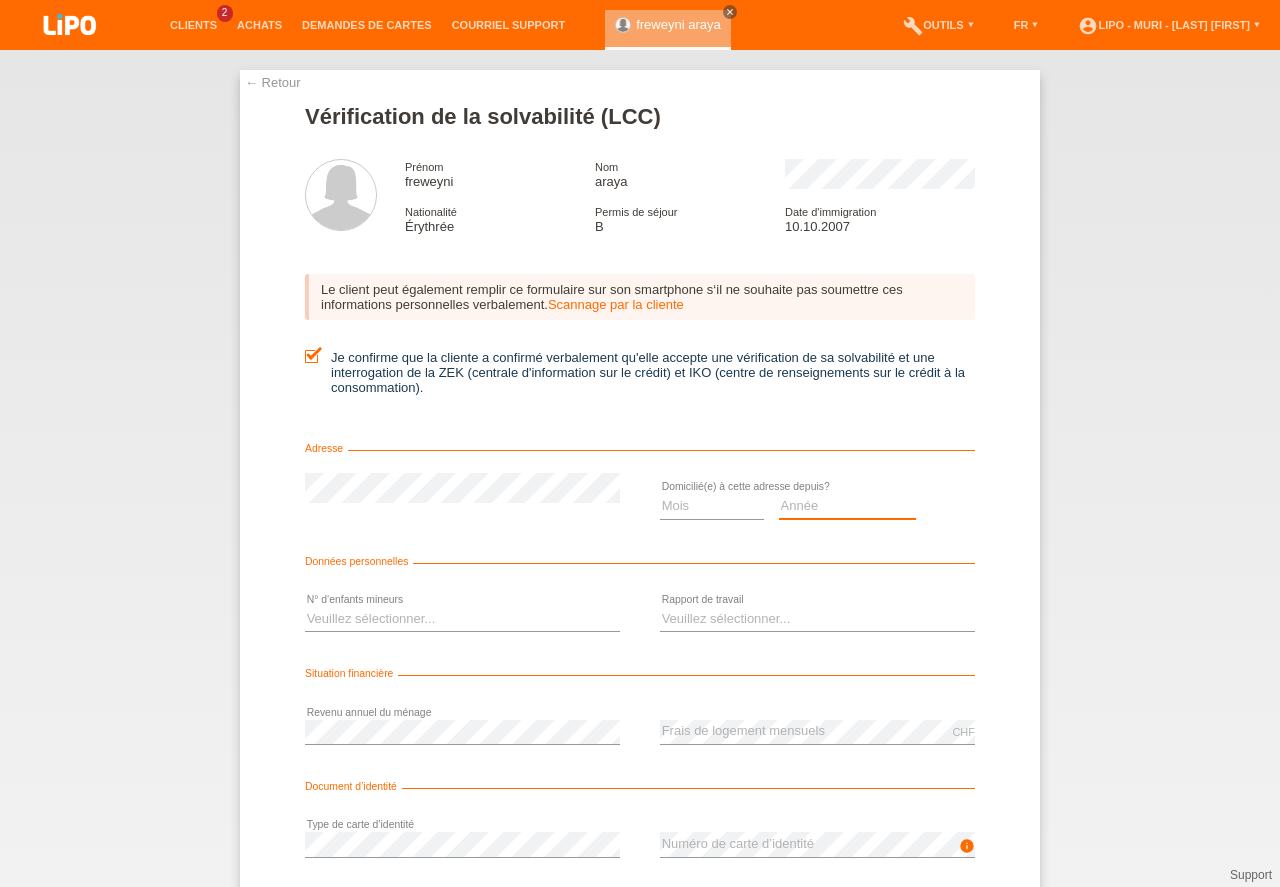 select on "2009" 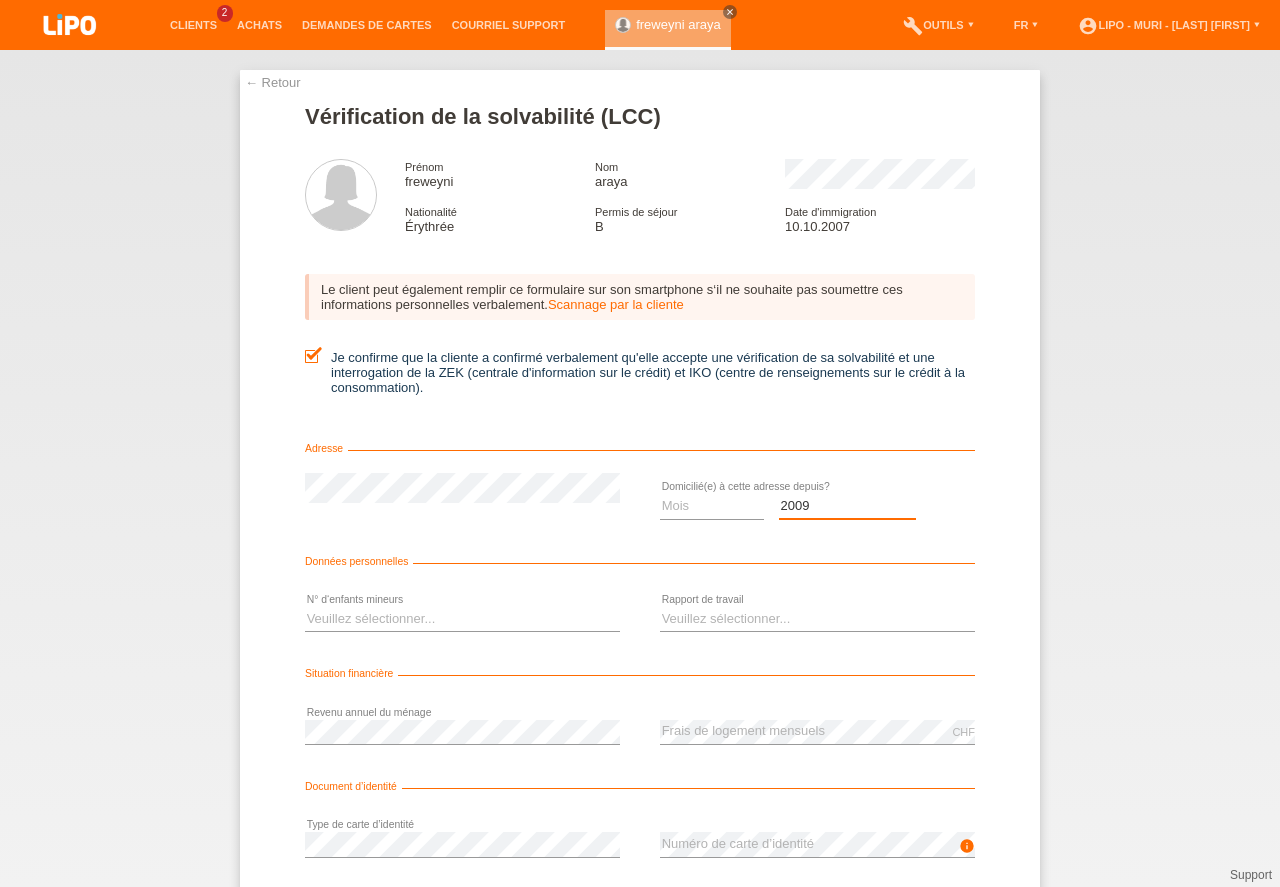 click on "2009" at bounding box center [0, 0] 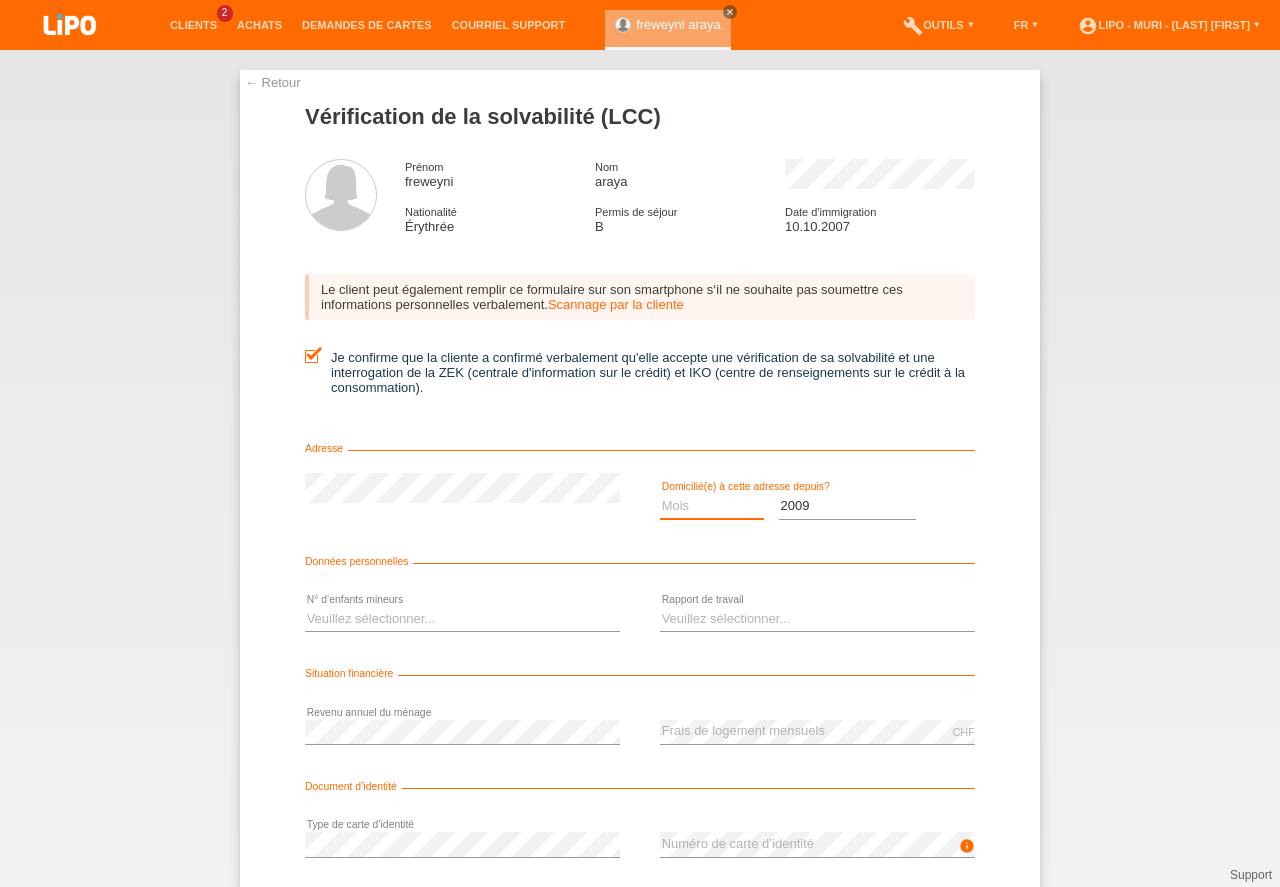 click on "Mois
01
02
03
04
05
06
07
08
09
10" at bounding box center (712, 506) 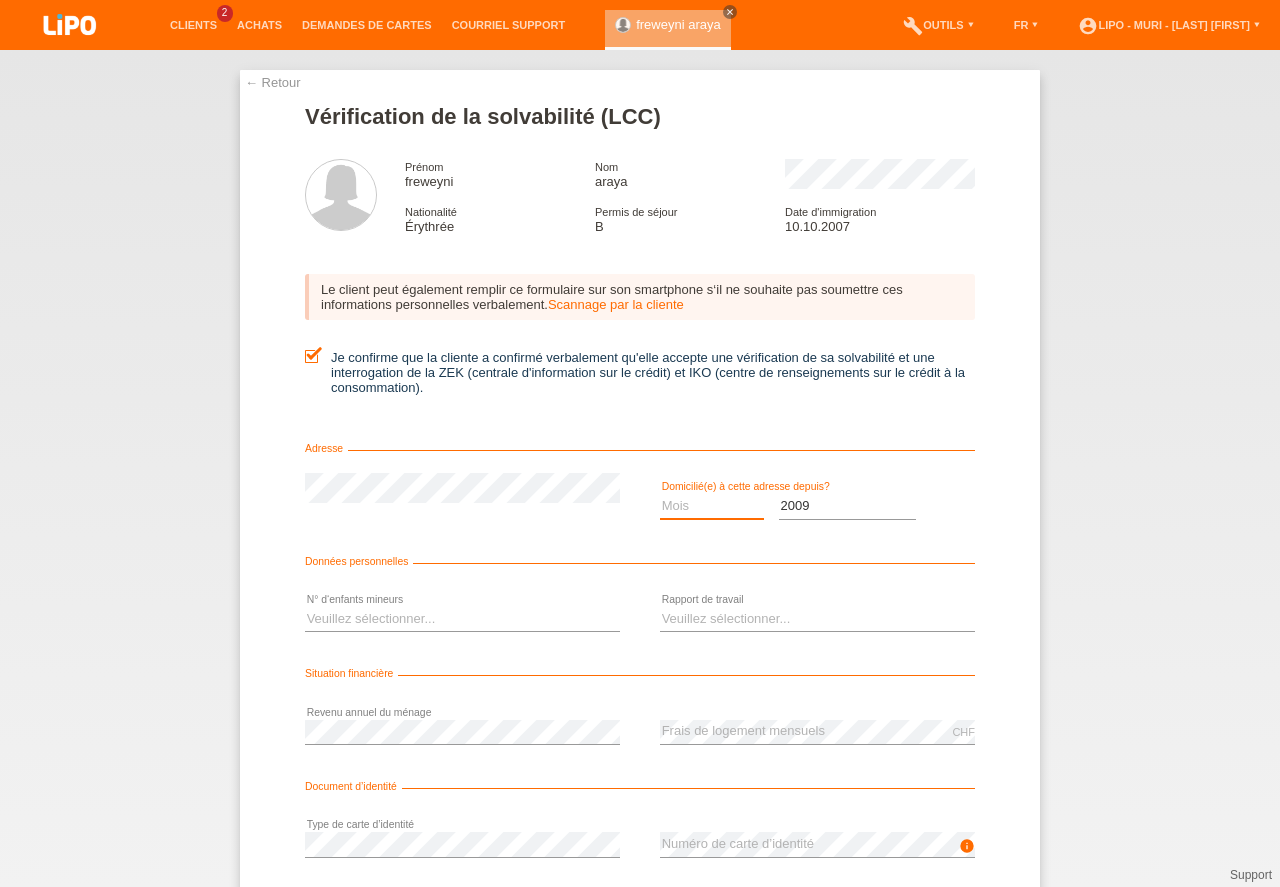 select on "06" 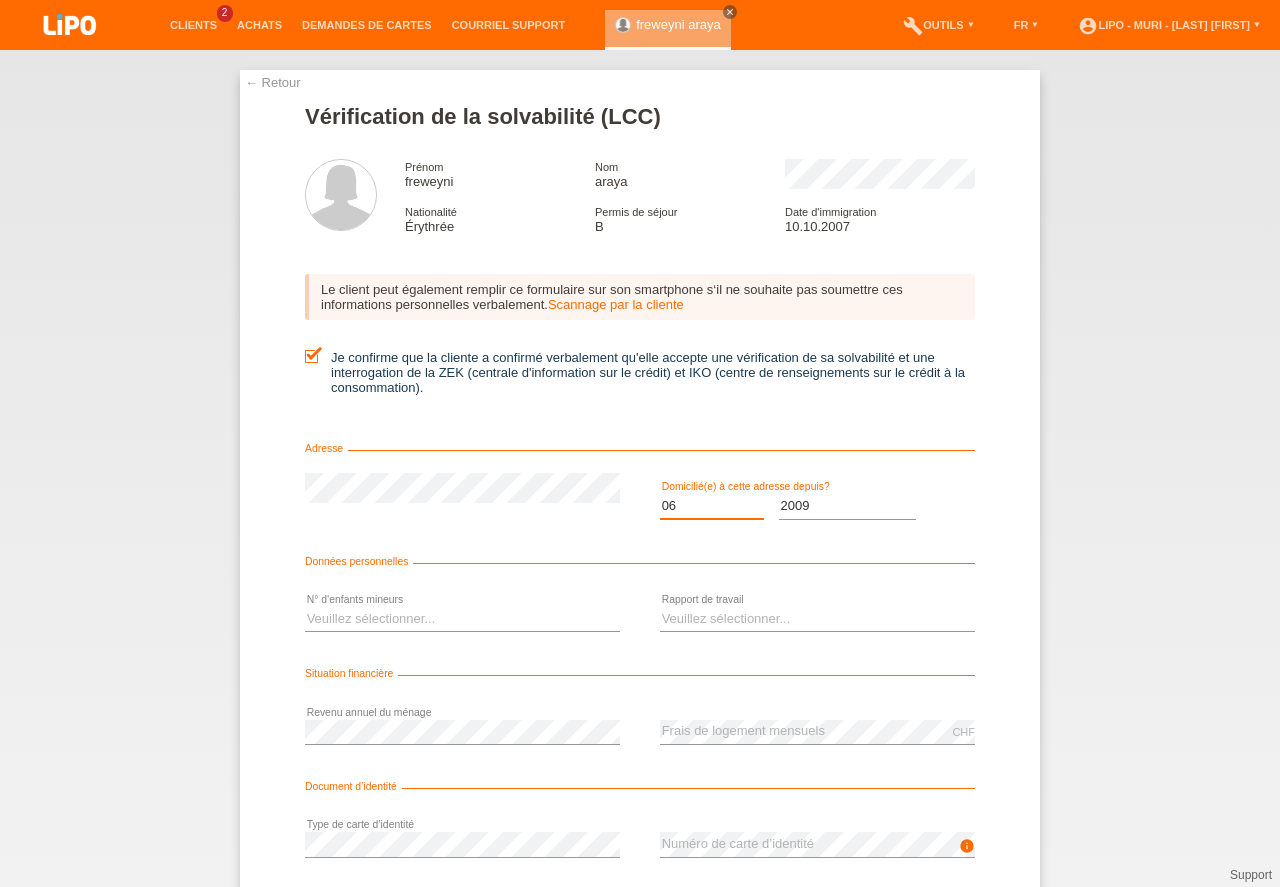 click on "06" at bounding box center (0, 0) 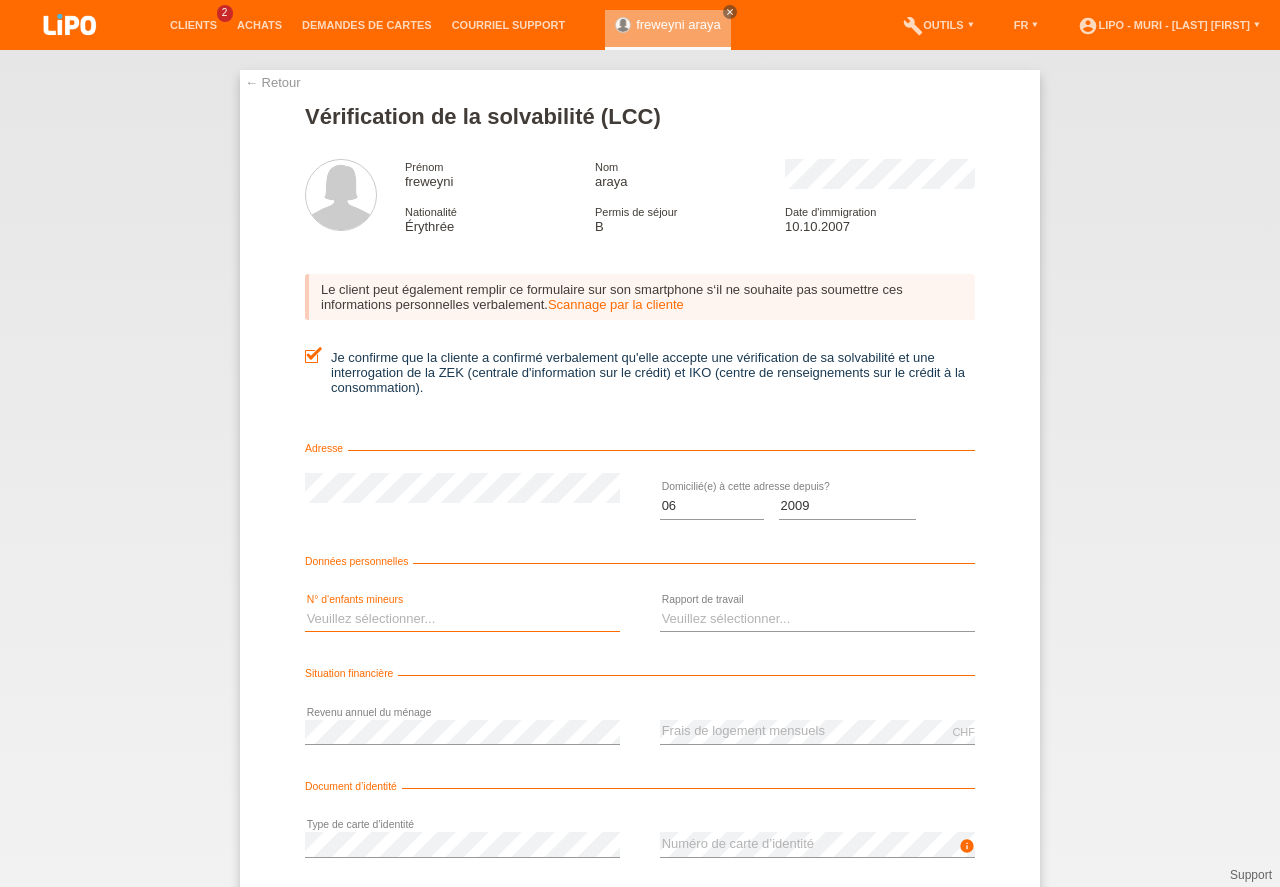 click on "Veuillez sélectionner...
0
1
2
3
4
5
6
7
8
9" at bounding box center (462, 619) 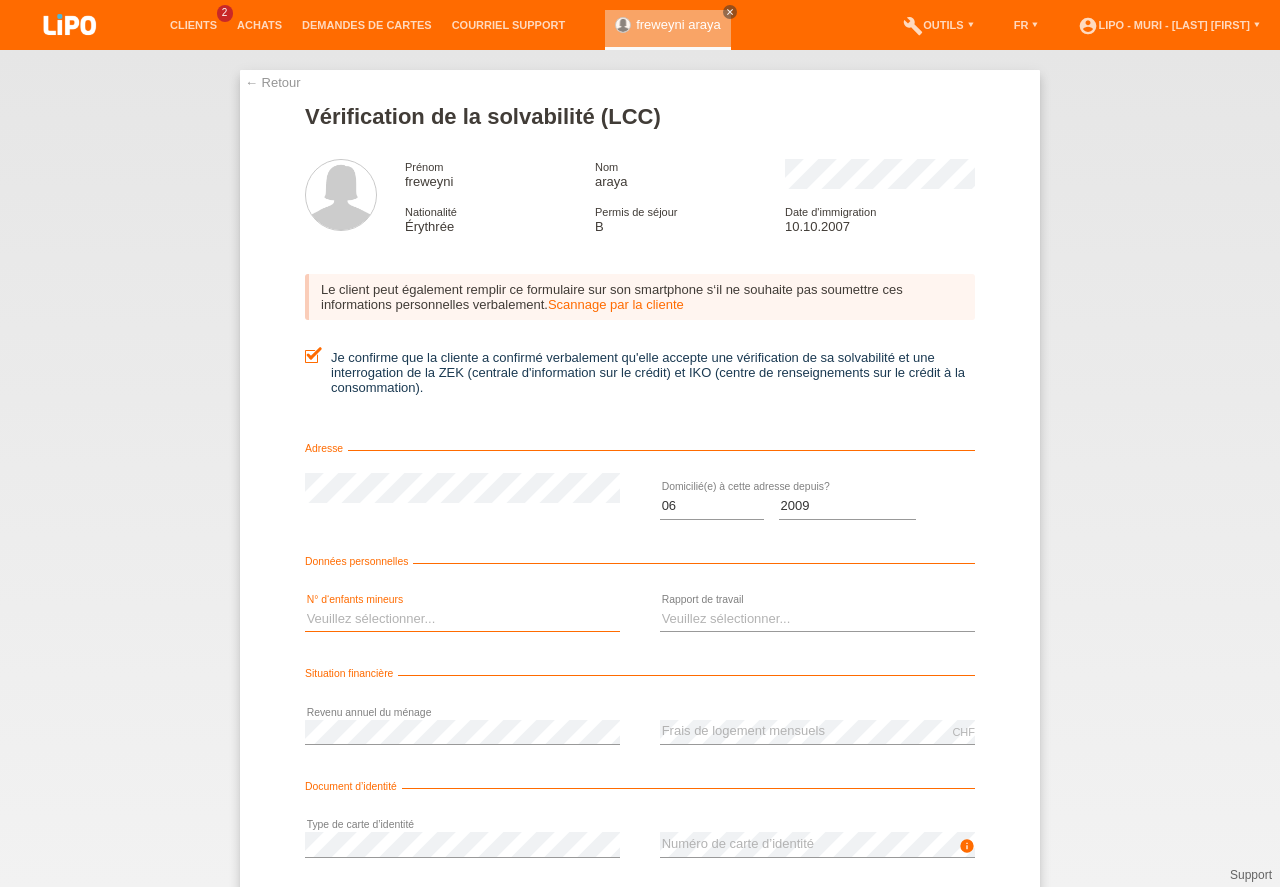 select on "2" 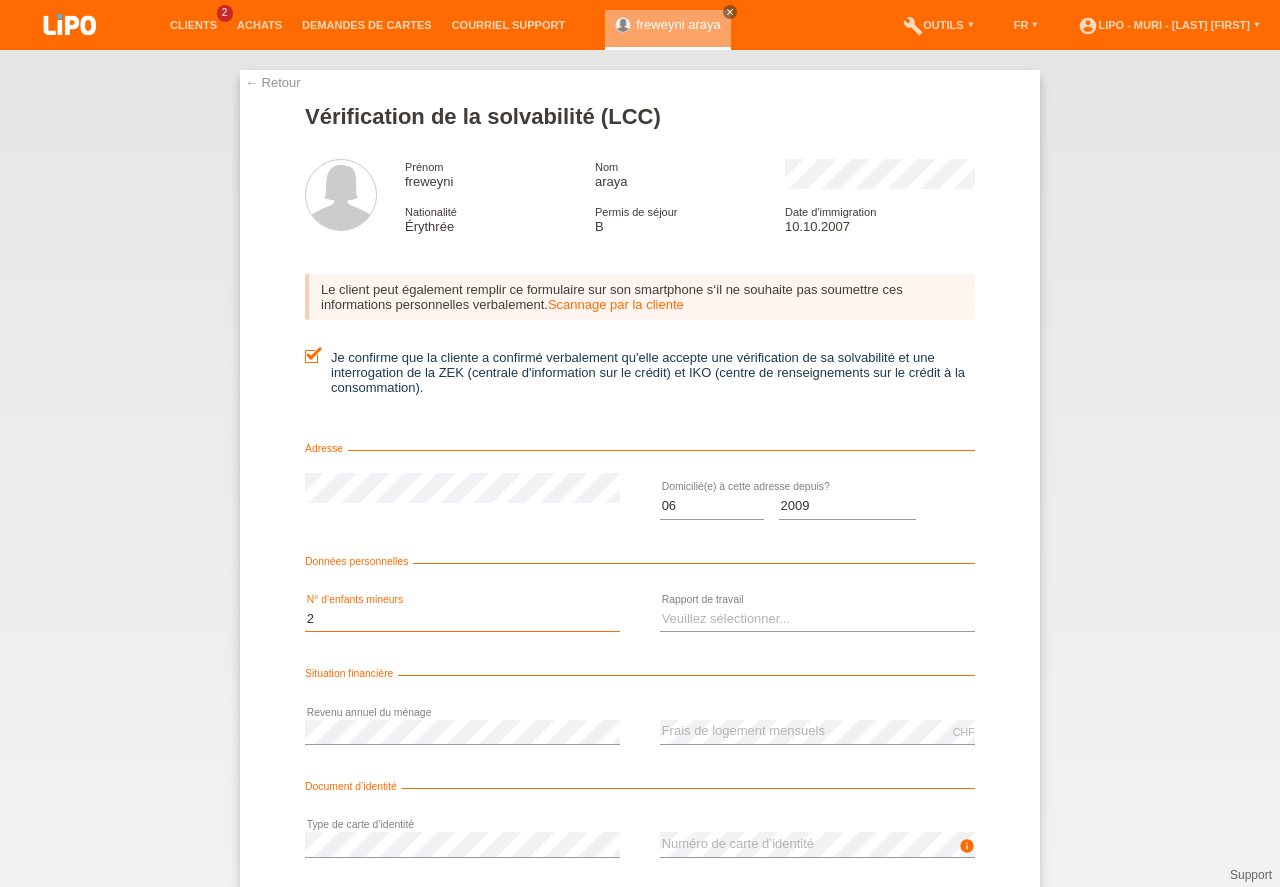 click on "2" at bounding box center (0, 0) 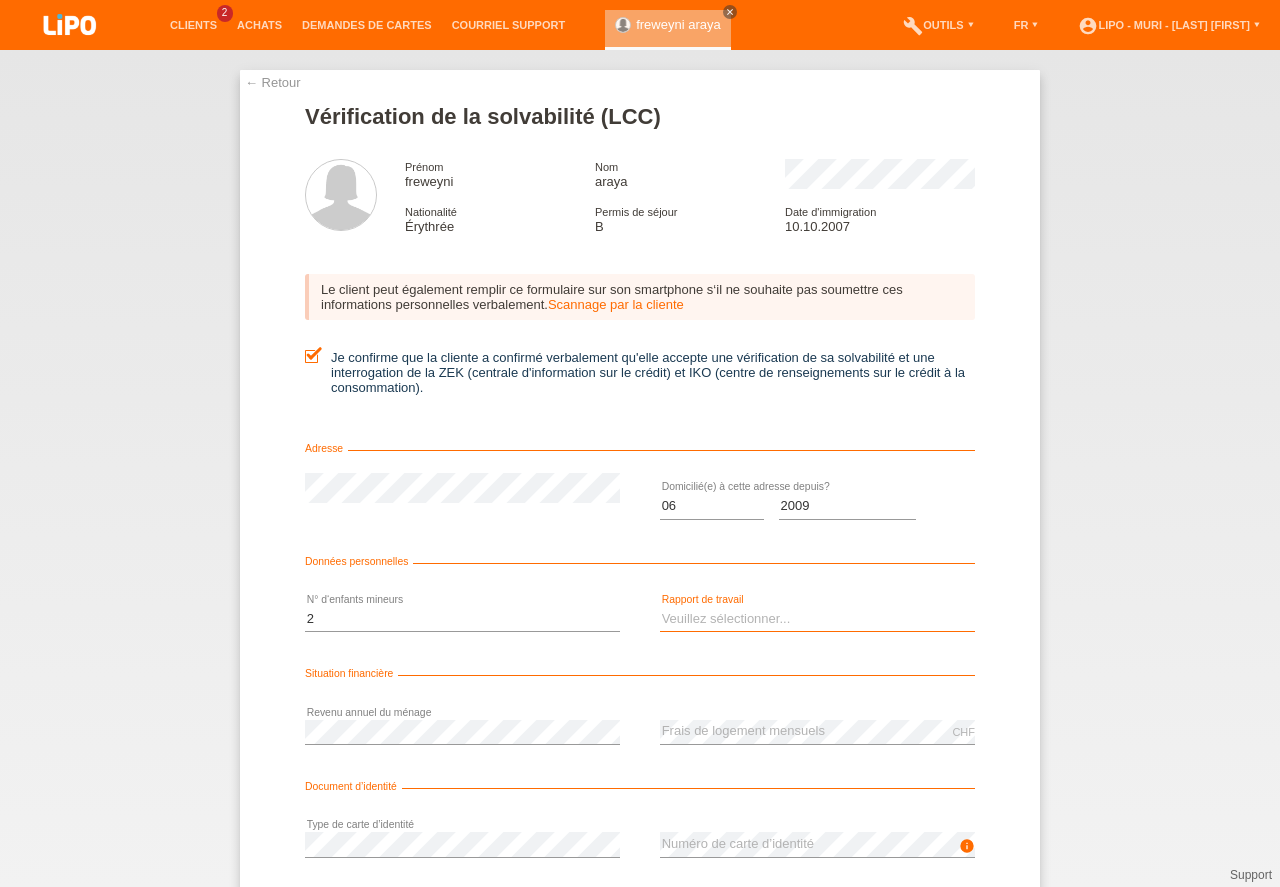 click on "Veuillez sélectionner...
A durée indéterminée
A durée déterminée
Apprenti/étudiant
Retraité(e)
Sans activité lucrative
Femme/homme au foyer
Indépendant(e)" at bounding box center [817, 619] 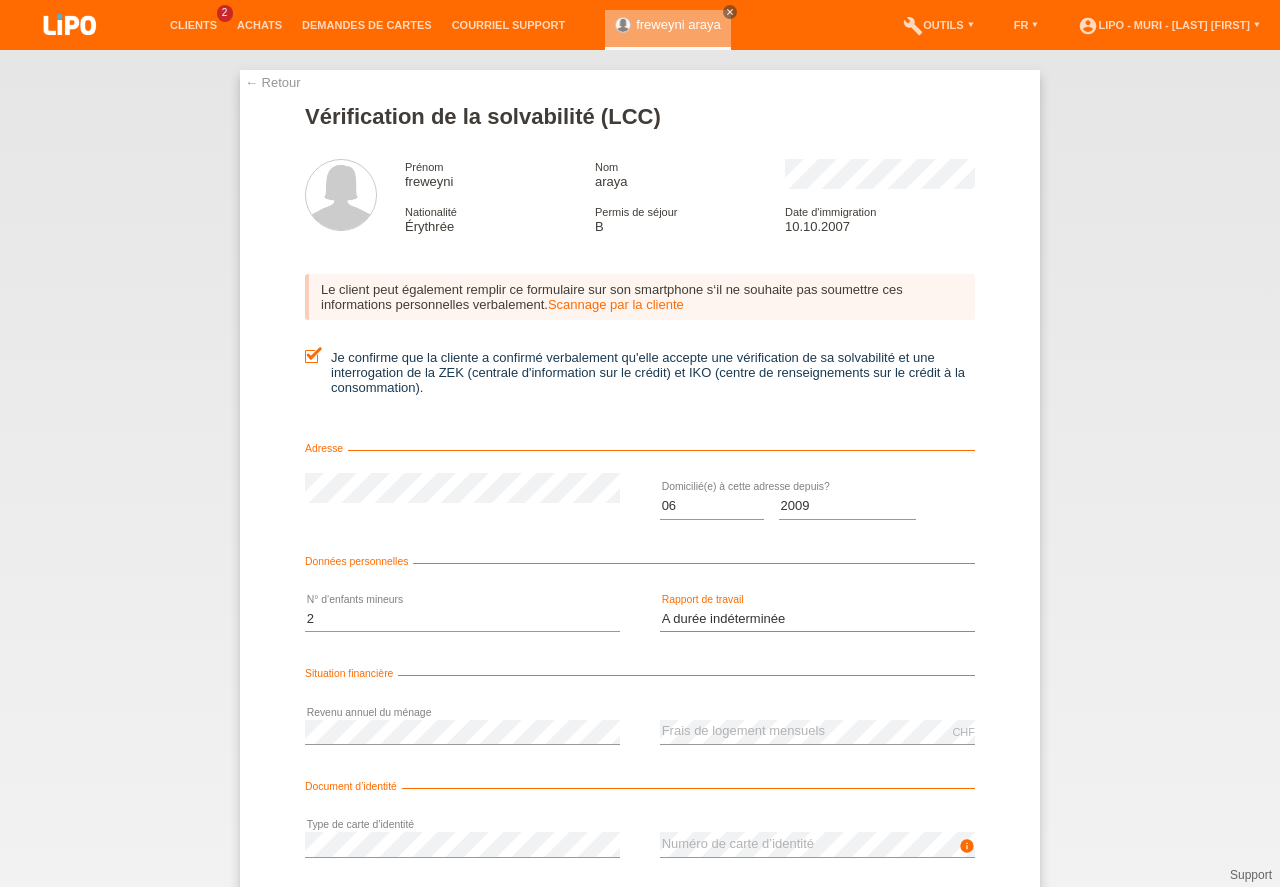 click on "A durée indéterminée" at bounding box center (0, 0) 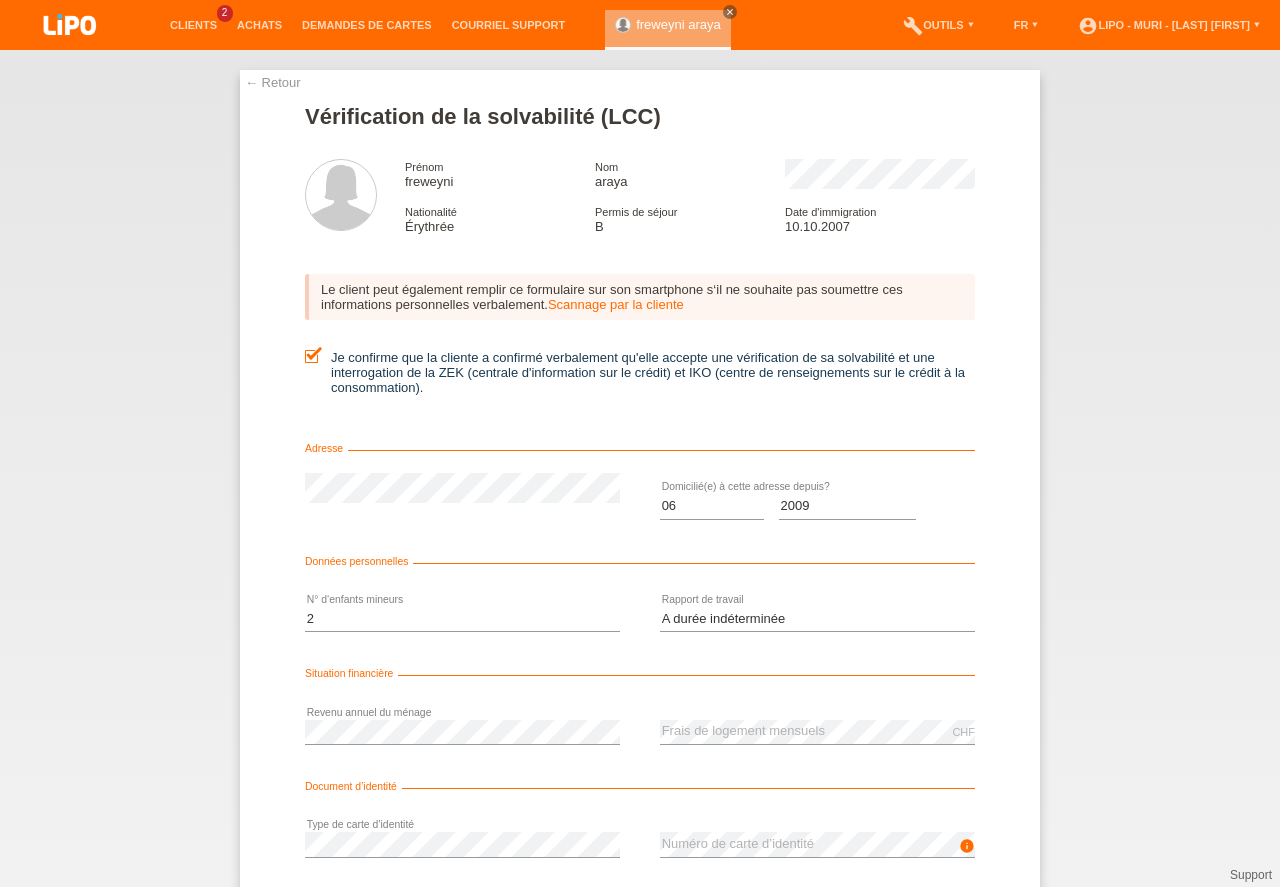 drag, startPoint x: 1147, startPoint y: 541, endPoint x: 1162, endPoint y: 539, distance: 15.132746 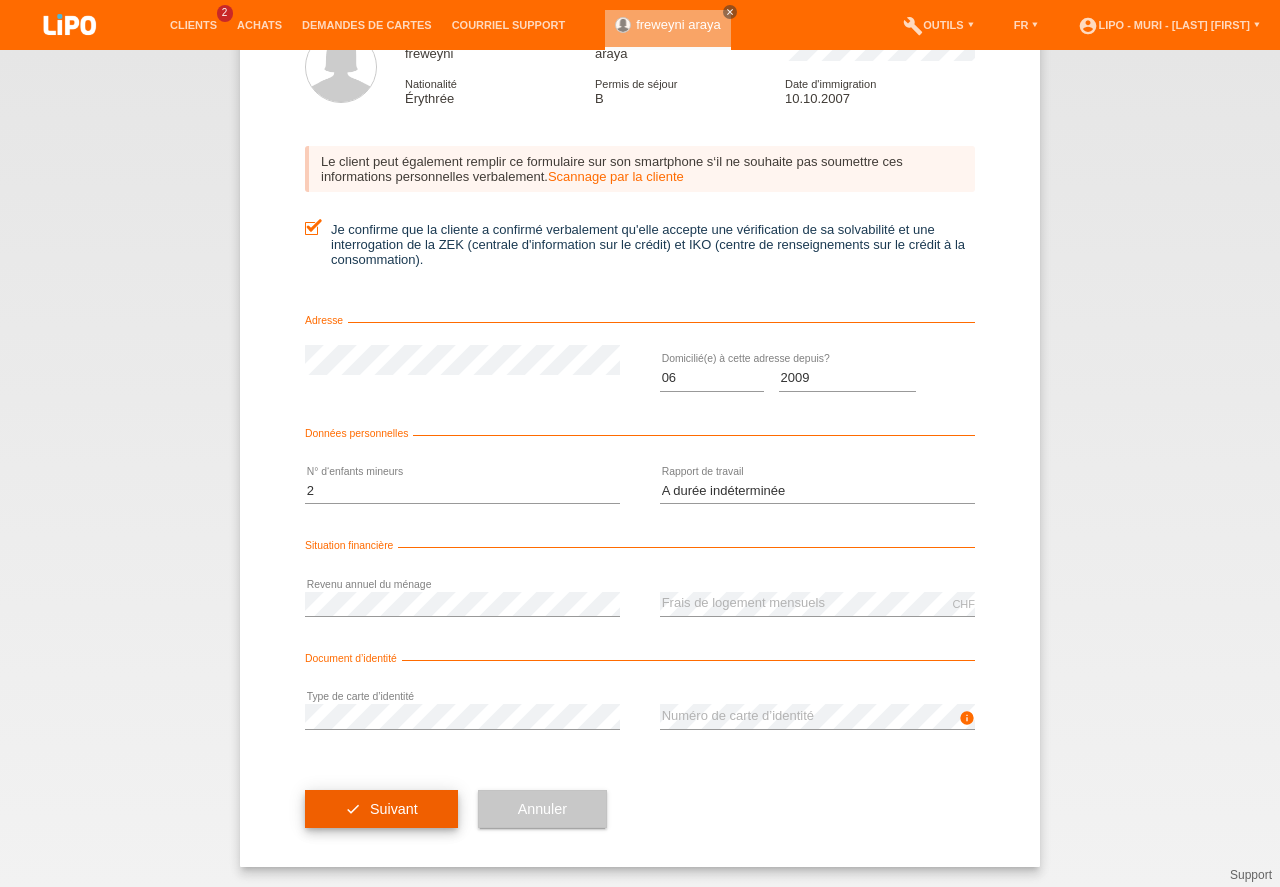 click on "check   Suivant" at bounding box center [381, 809] 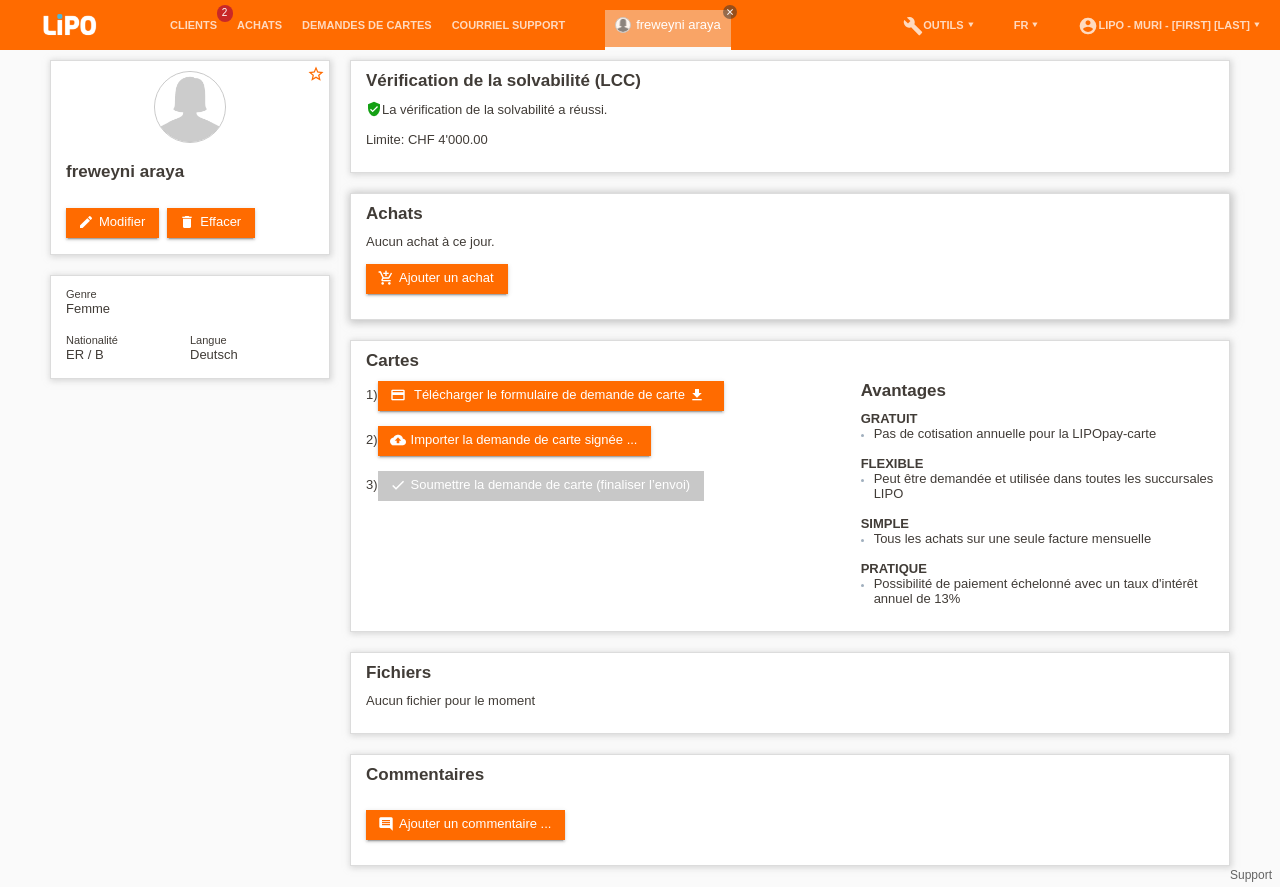 scroll, scrollTop: 0, scrollLeft: 0, axis: both 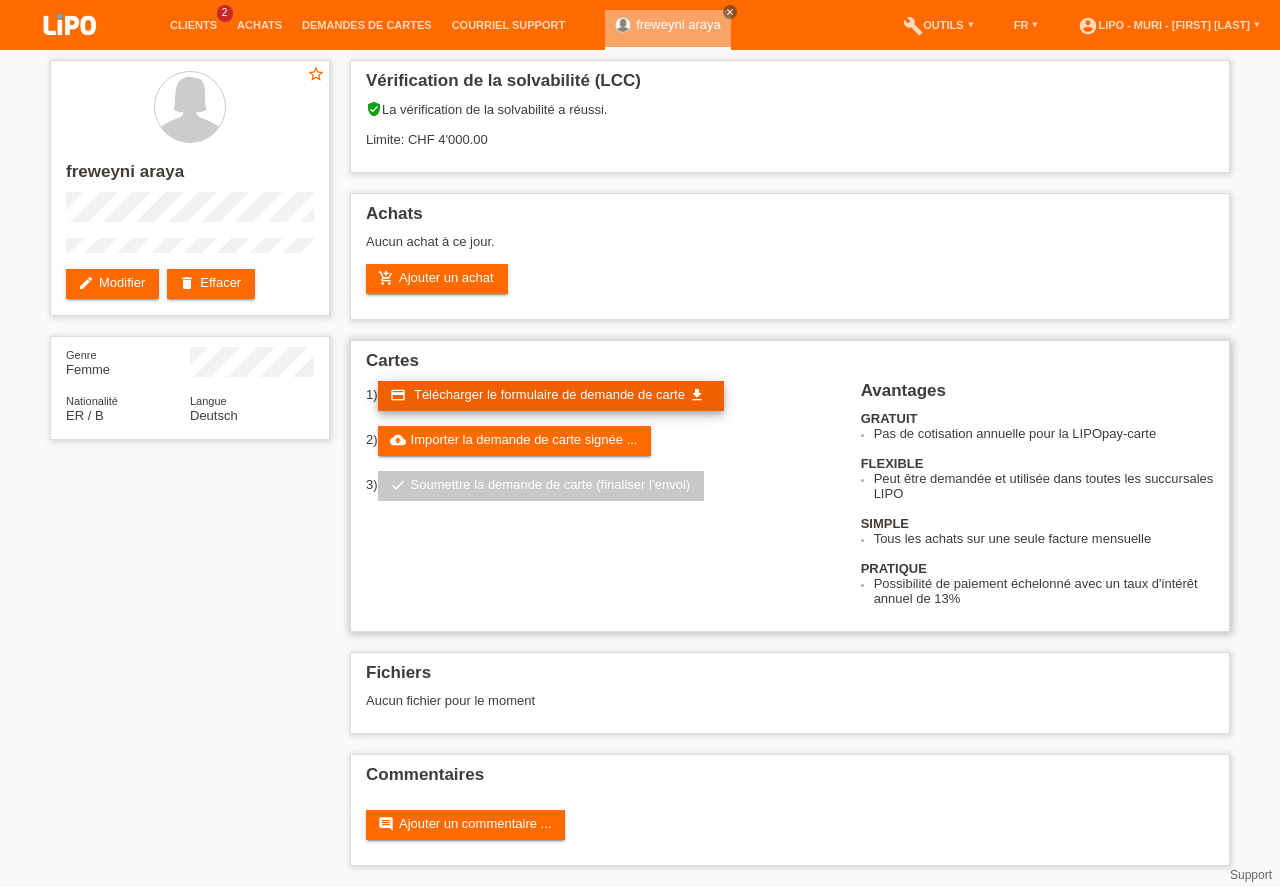 click on "Télécharger le formulaire de demande de carte" at bounding box center (549, 394) 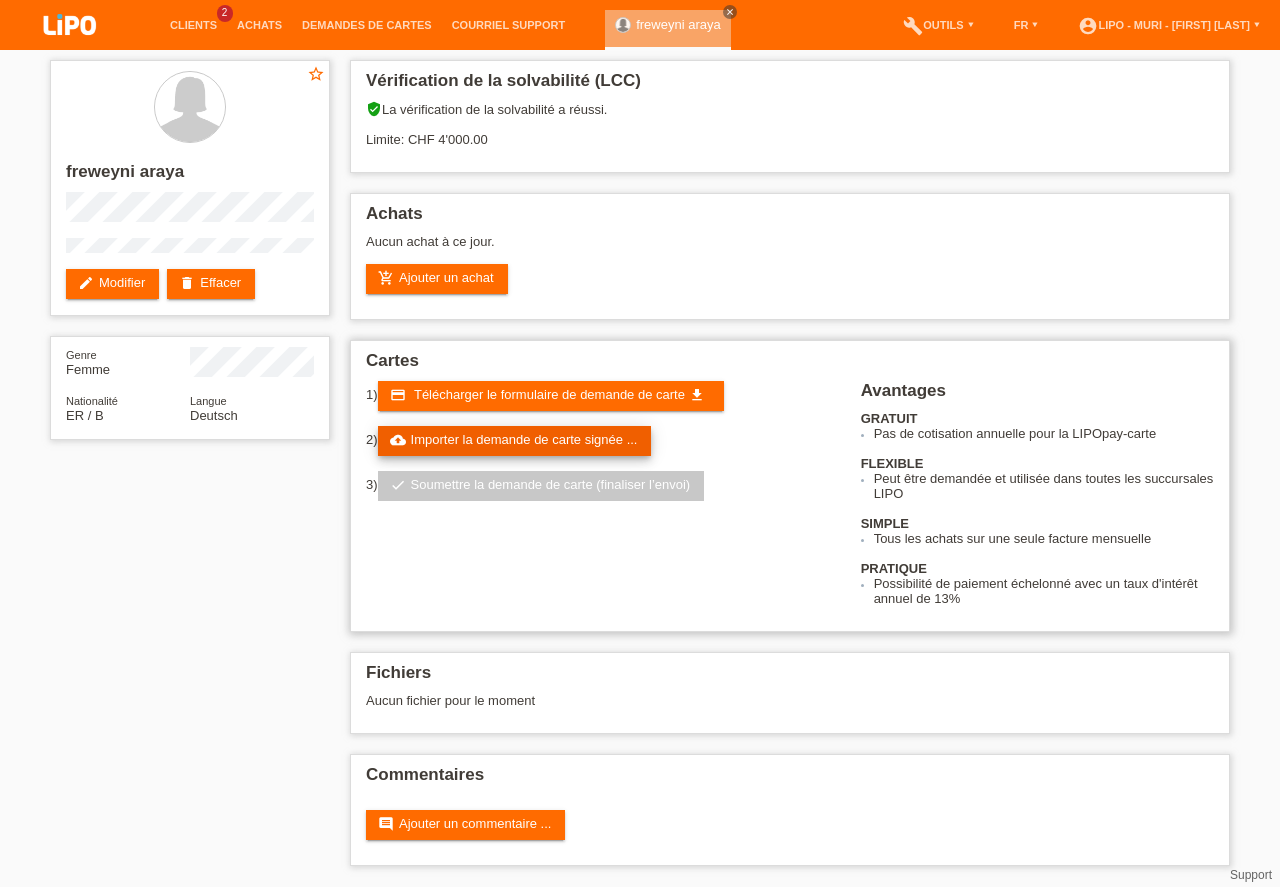 drag, startPoint x: 438, startPoint y: 431, endPoint x: 423, endPoint y: 428, distance: 15.297058 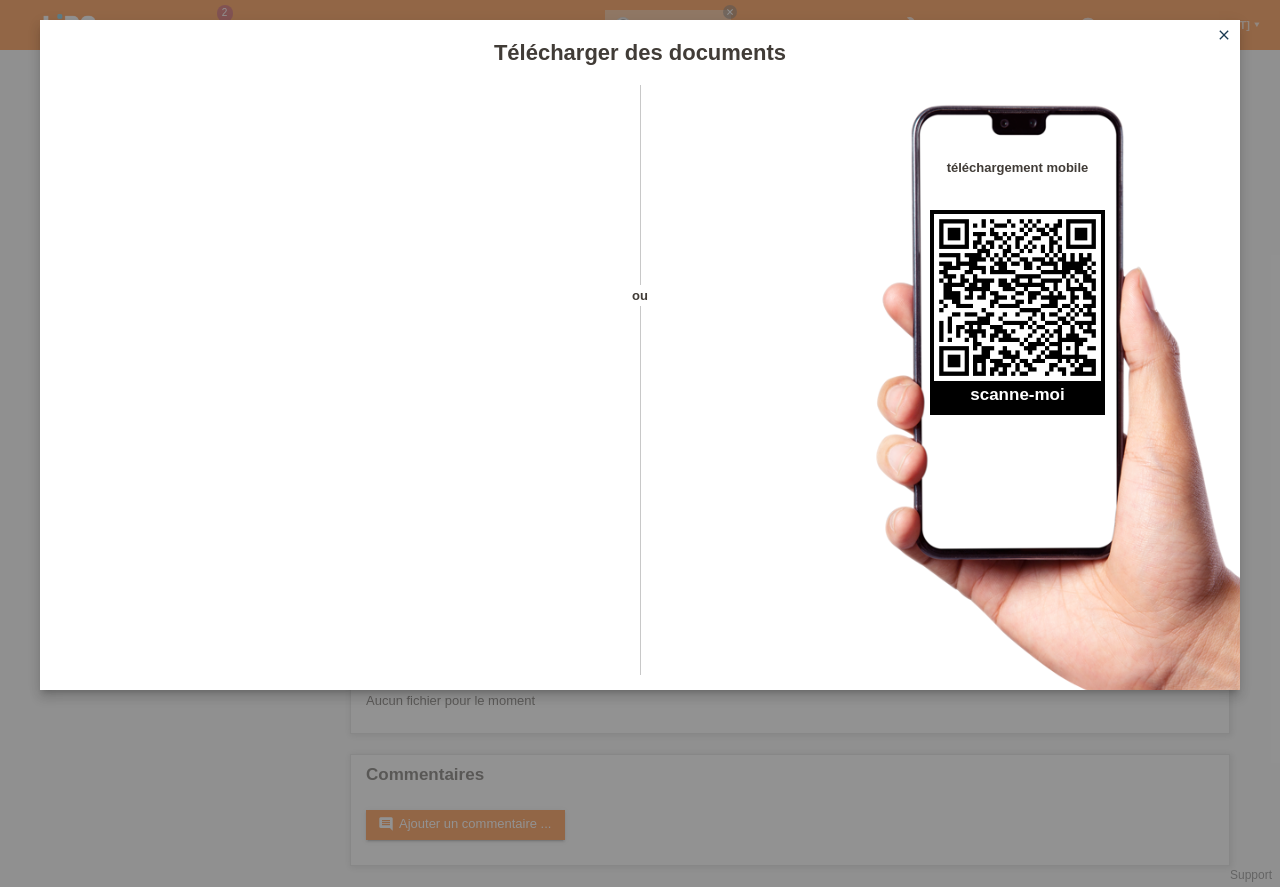 click on "close" at bounding box center [1224, 35] 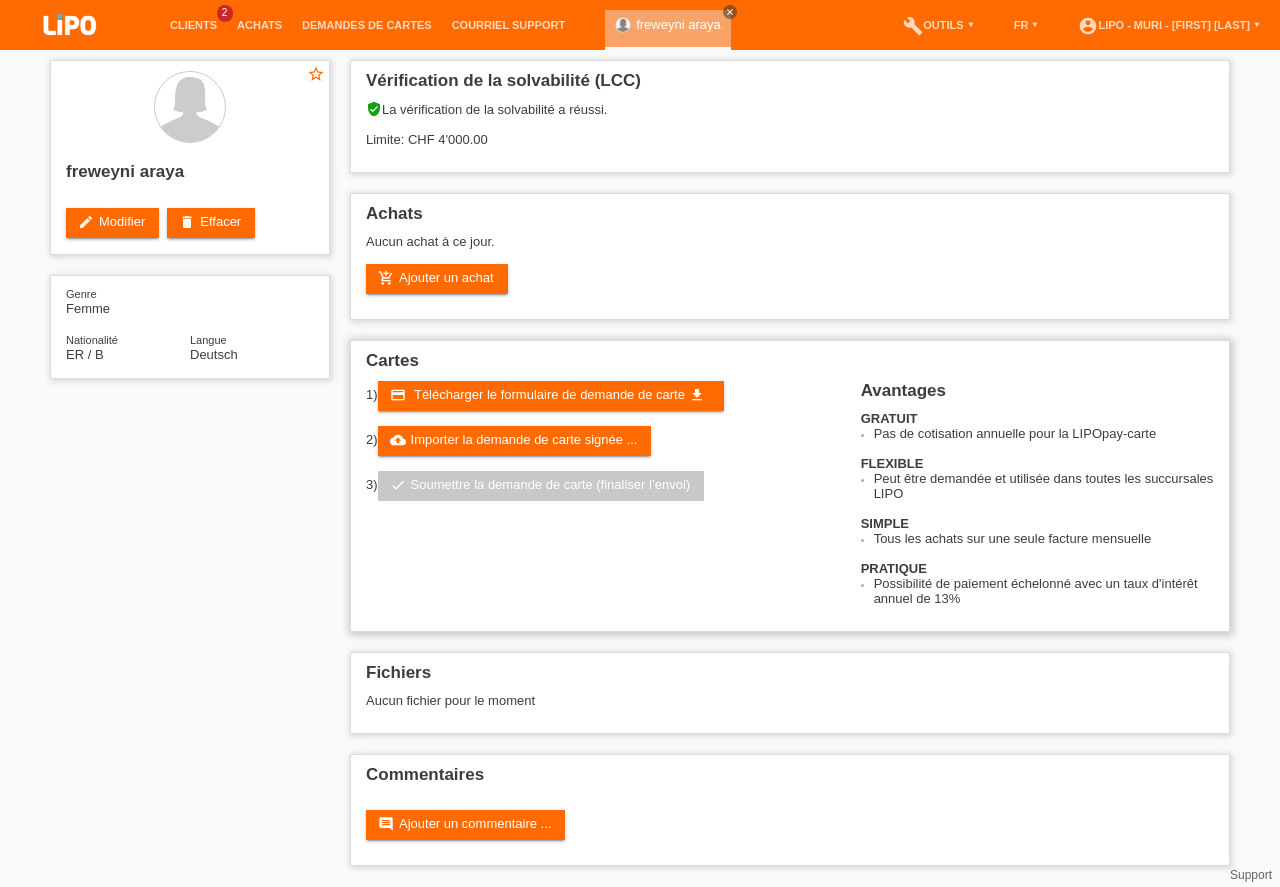 scroll, scrollTop: 0, scrollLeft: 0, axis: both 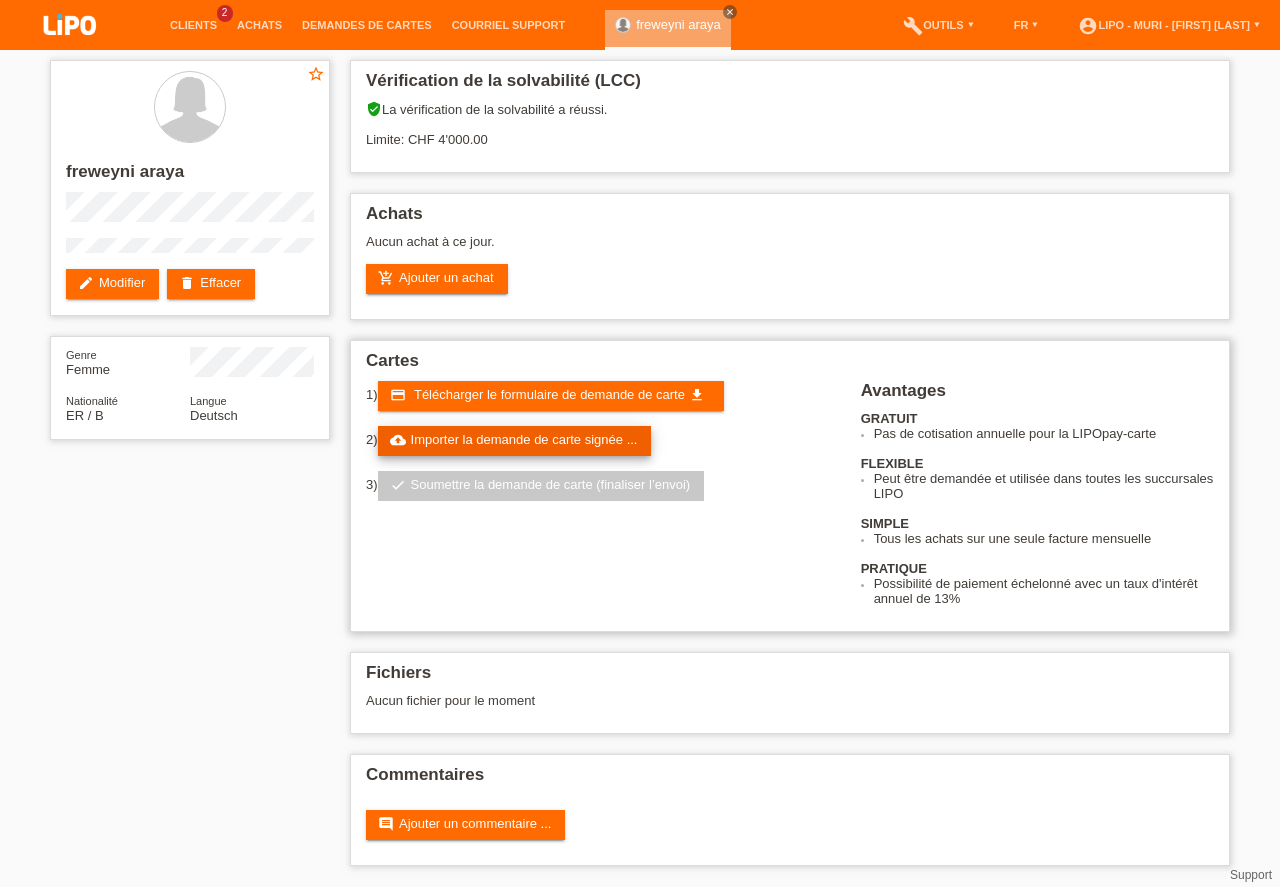 click on "cloud_upload  Importer la demande de carte signée ..." at bounding box center (515, 441) 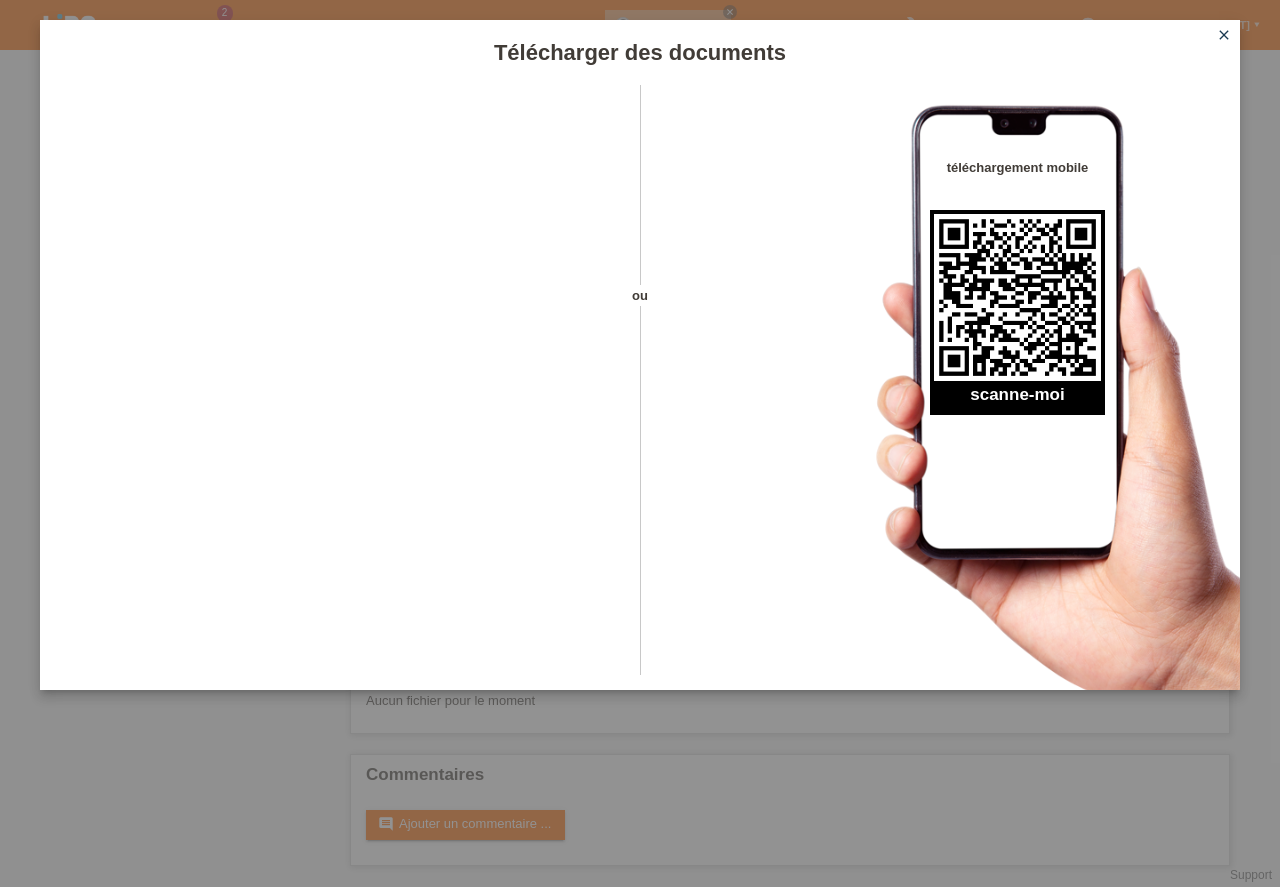 click on "close" at bounding box center [1224, 35] 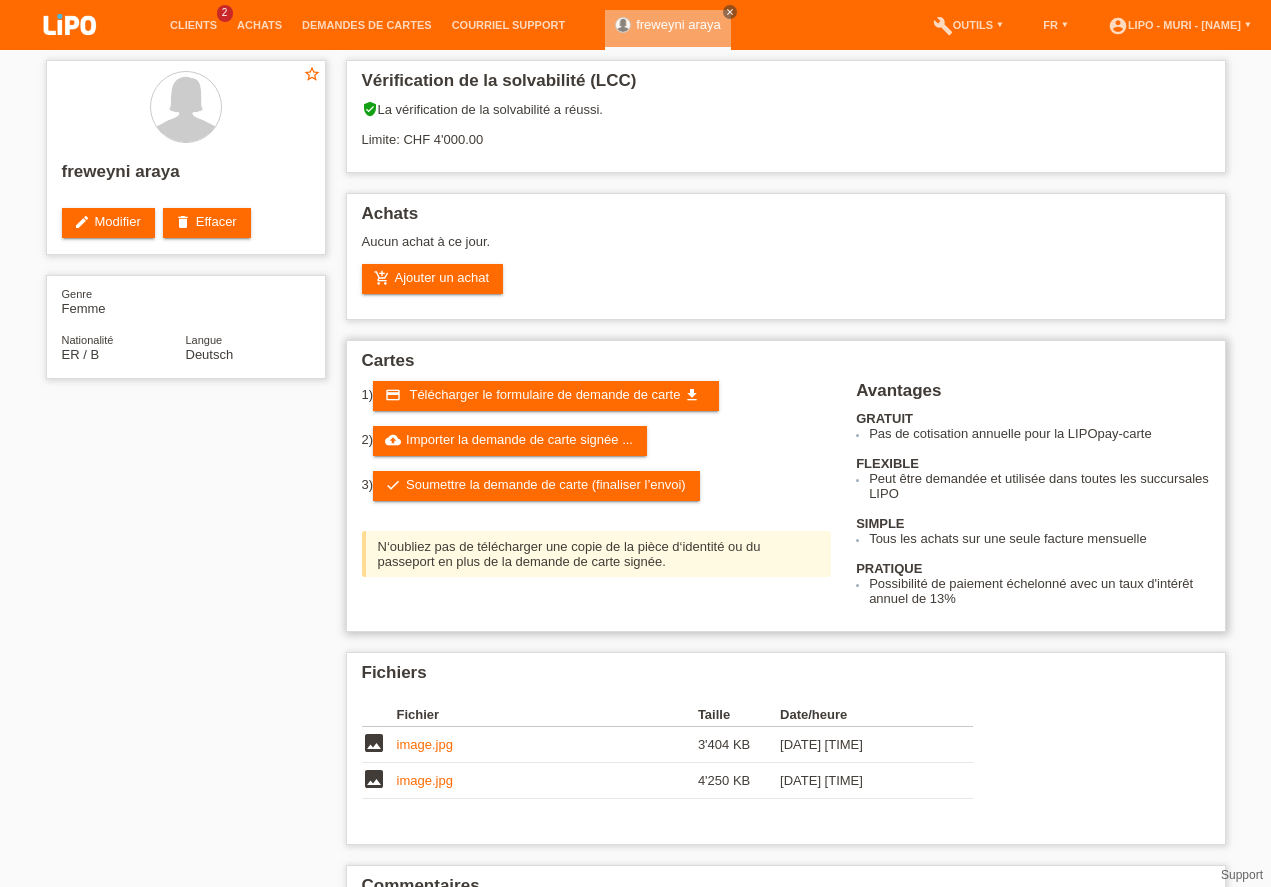 scroll, scrollTop: 0, scrollLeft: 0, axis: both 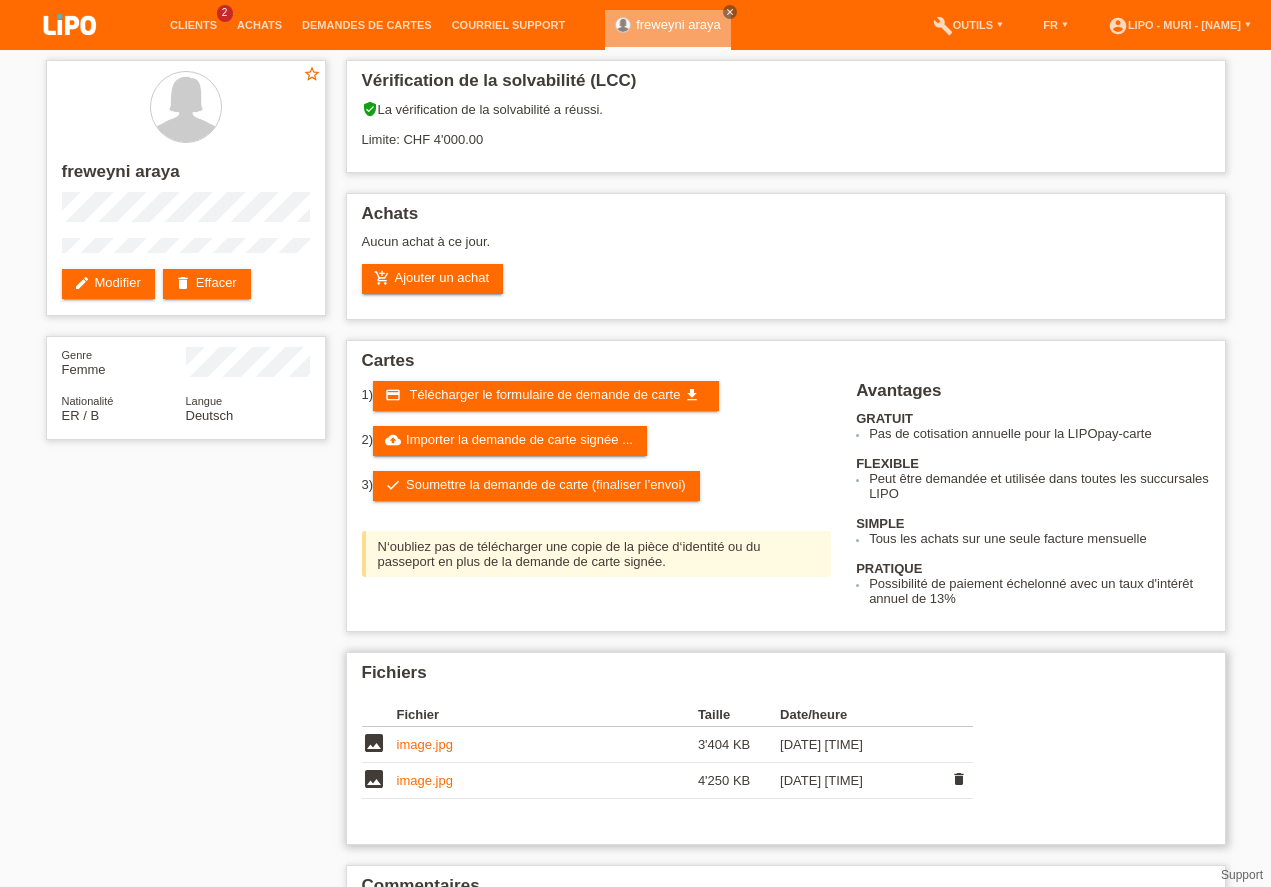 click on "image.jpg" at bounding box center [425, 780] 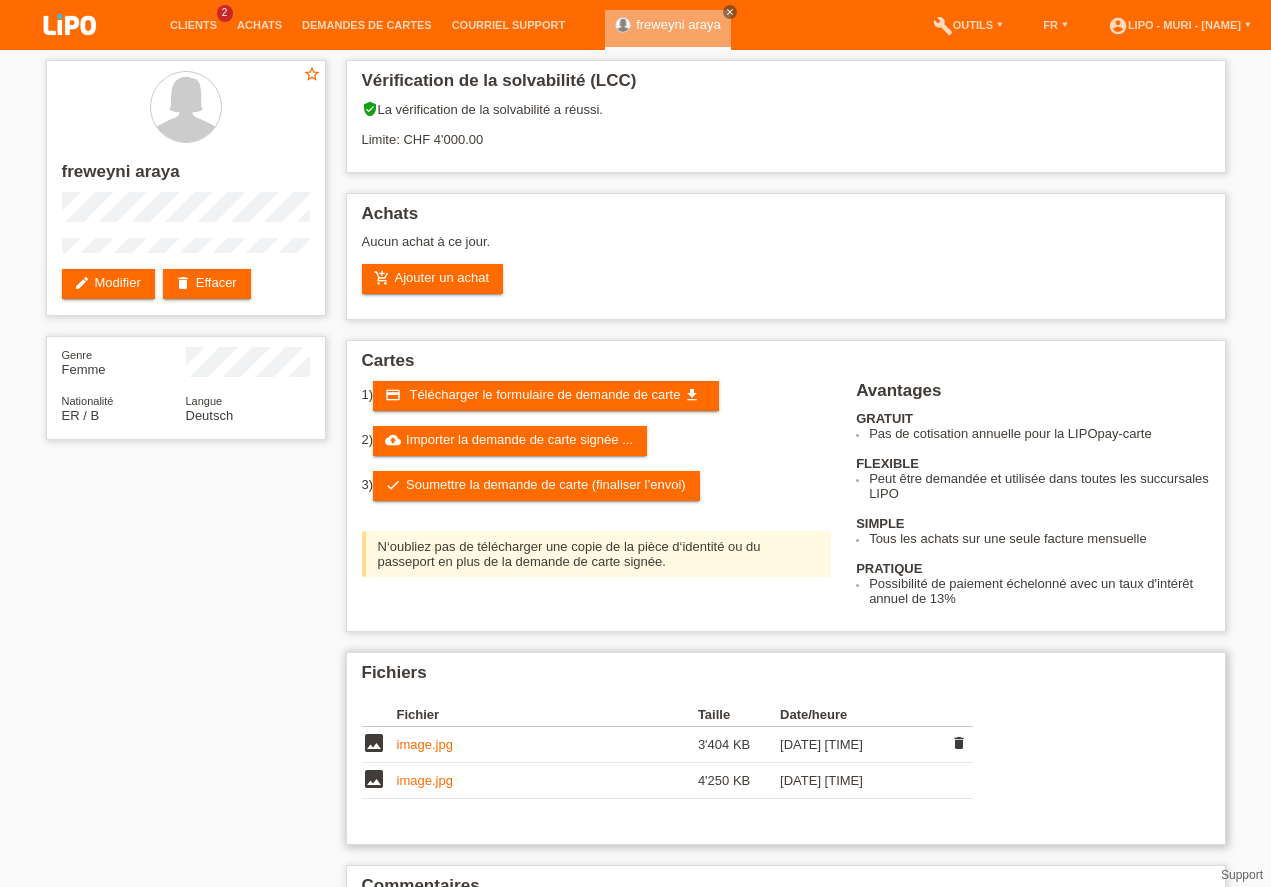 click on "image.jpg" at bounding box center (425, 744) 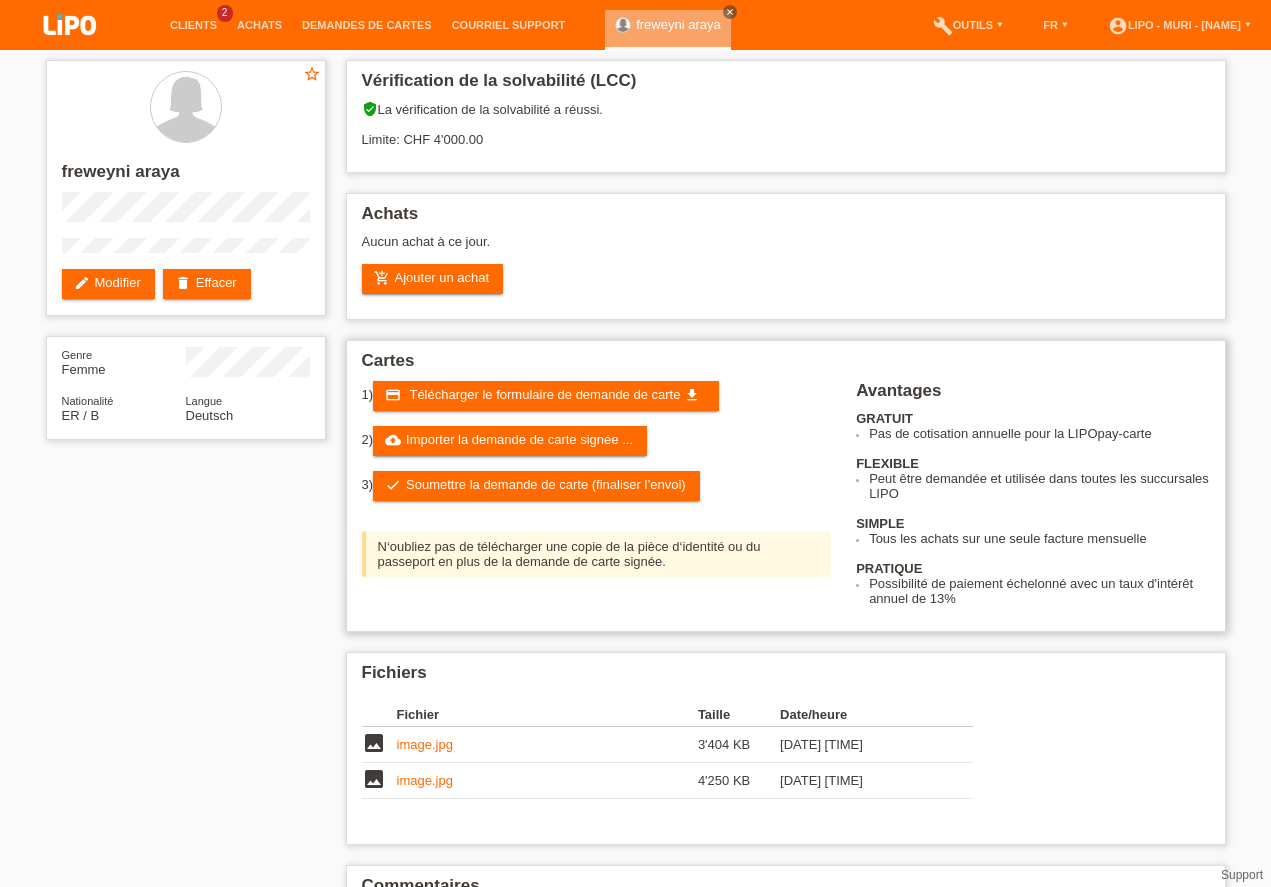 scroll, scrollTop: 110, scrollLeft: 0, axis: vertical 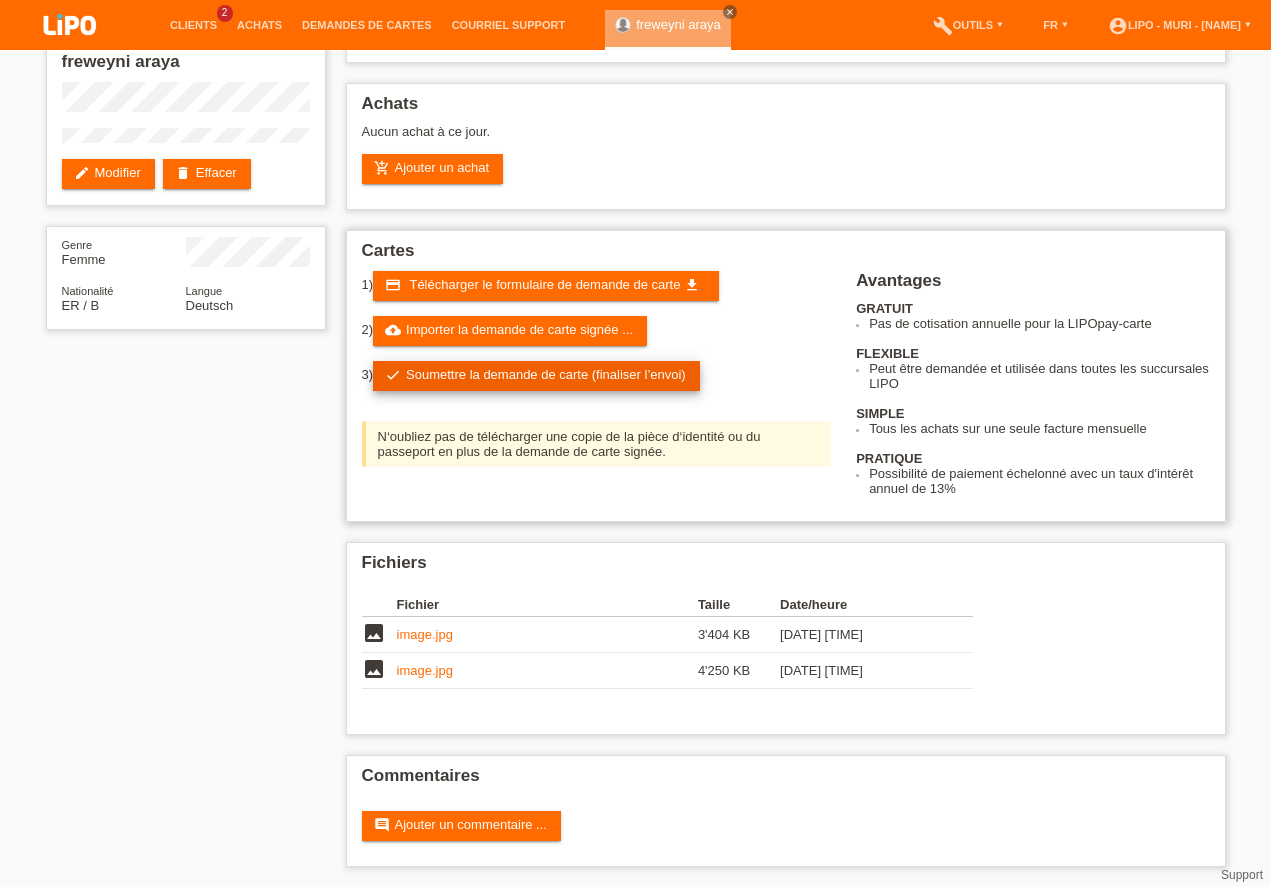 click on "check  Soumettre la demande de carte (finaliser l’envoi)" at bounding box center (536, 376) 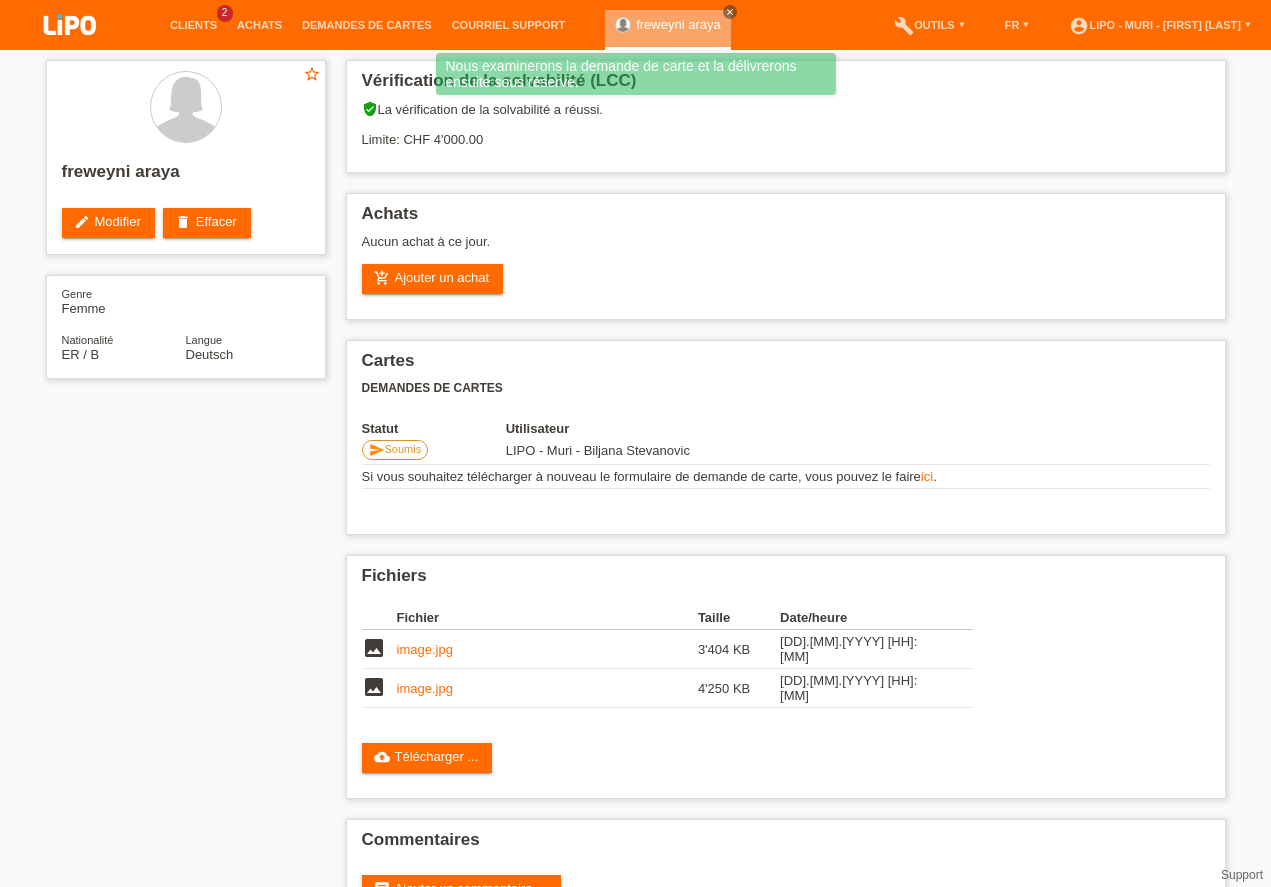scroll, scrollTop: 58, scrollLeft: 0, axis: vertical 